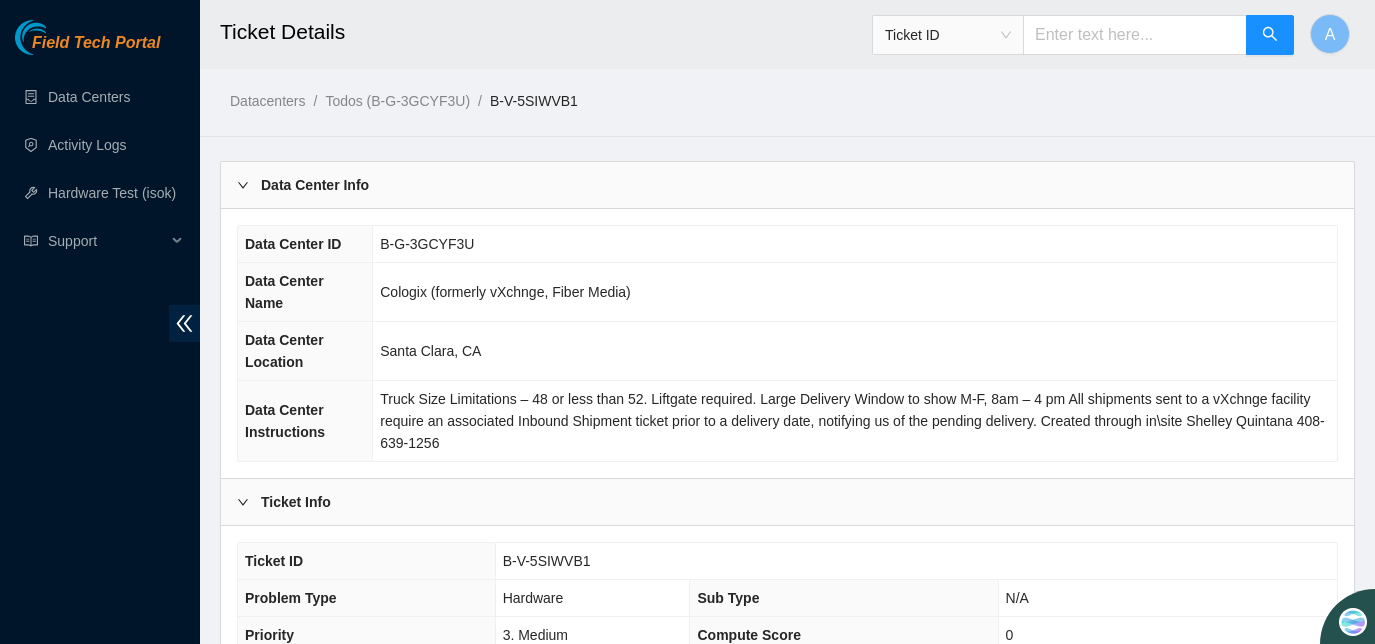 scroll, scrollTop: 624, scrollLeft: 0, axis: vertical 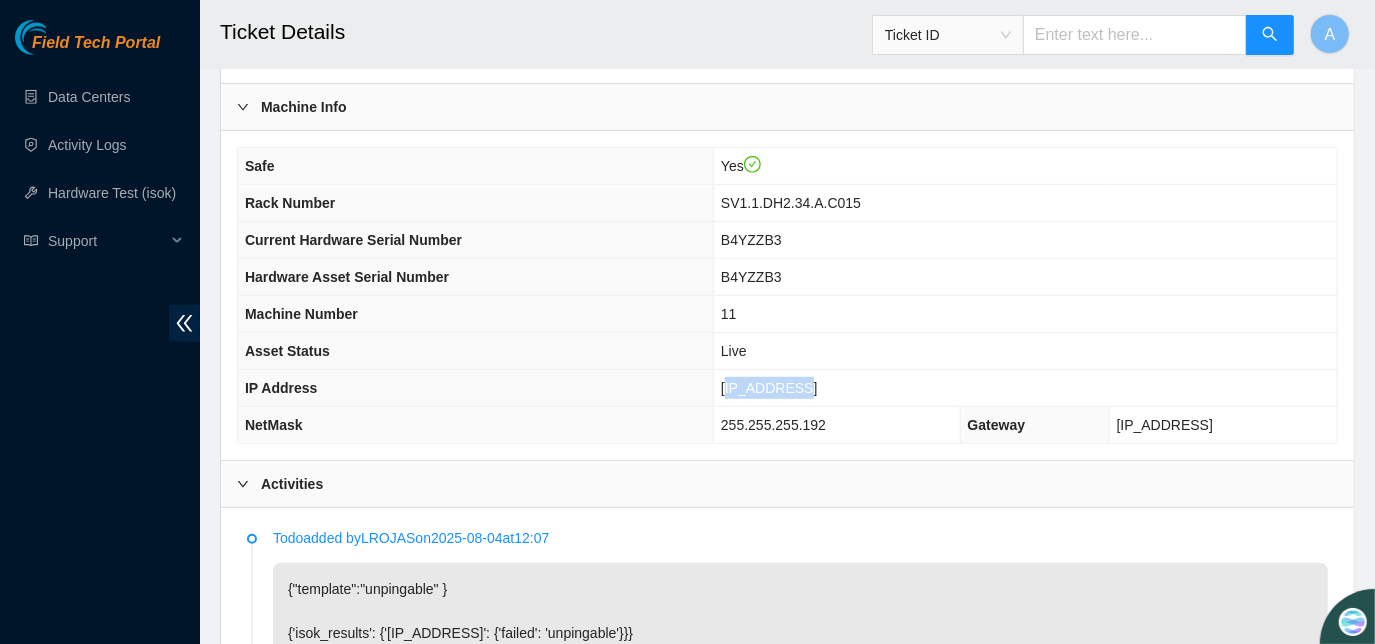 drag, startPoint x: 749, startPoint y: 372, endPoint x: 795, endPoint y: 390, distance: 49.396355 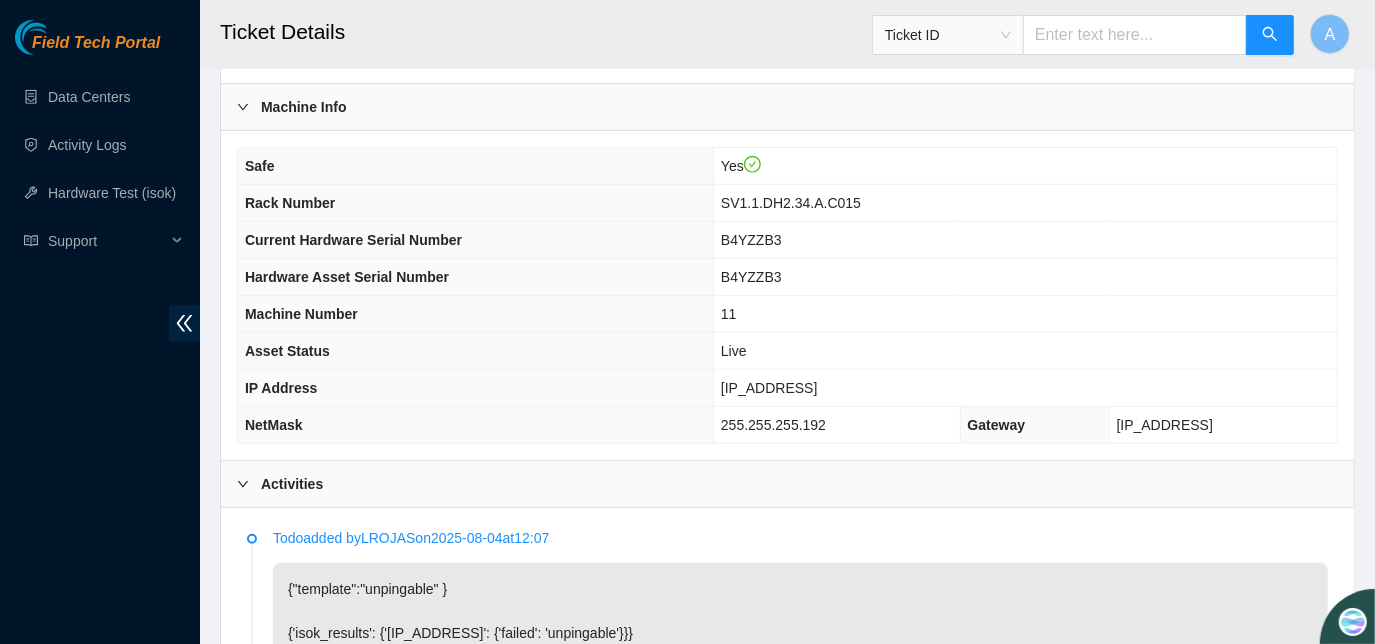 drag, startPoint x: 795, startPoint y: 390, endPoint x: 737, endPoint y: 377, distance: 59.439045 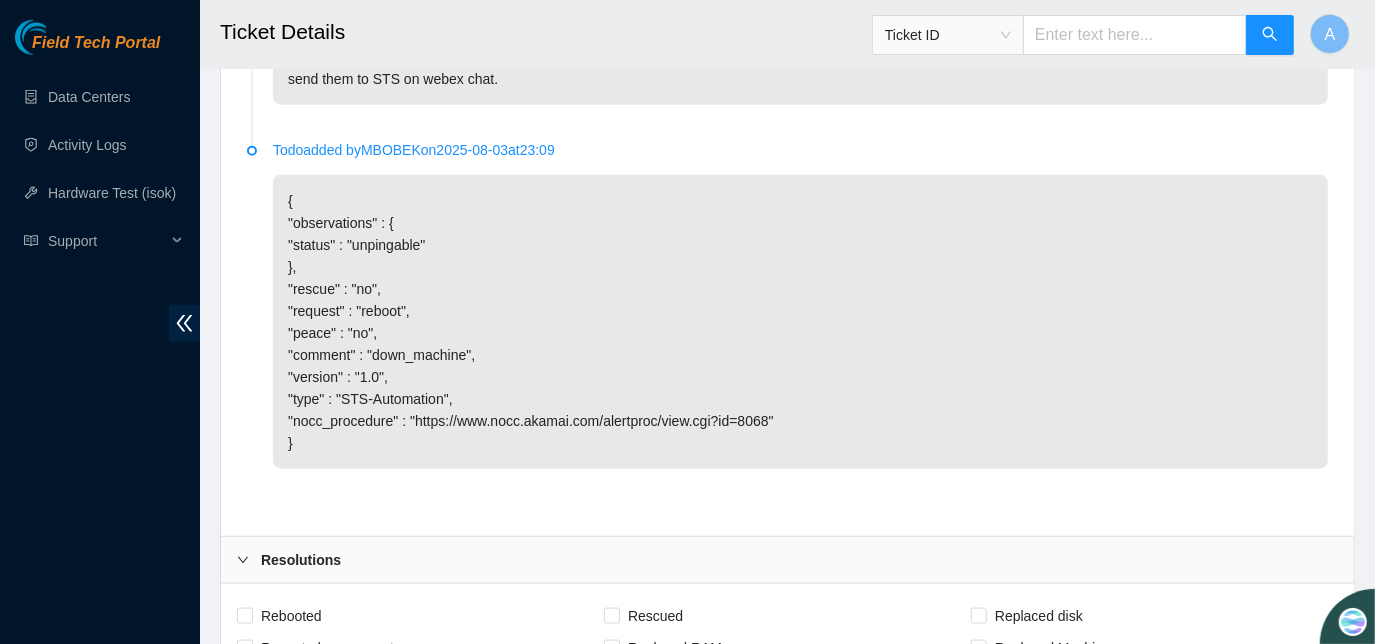scroll, scrollTop: 1978, scrollLeft: 0, axis: vertical 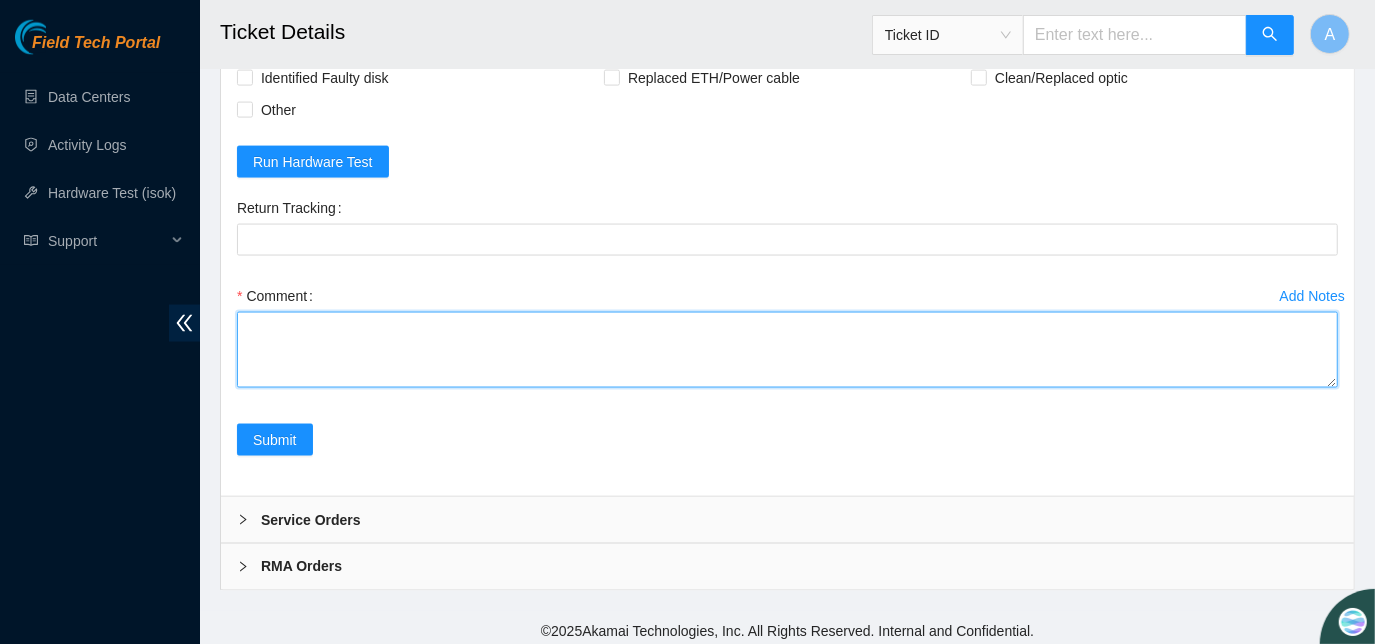 click on "Comment" at bounding box center [787, 350] 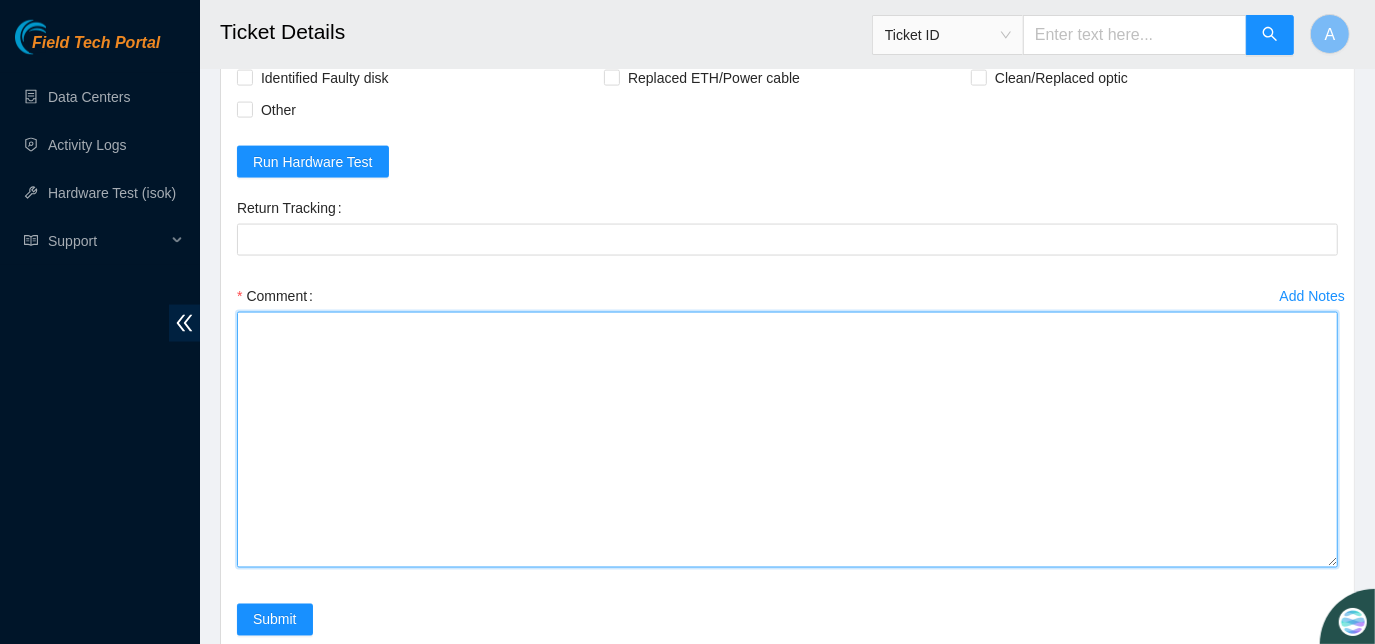 drag, startPoint x: 1323, startPoint y: 374, endPoint x: 1290, endPoint y: 346, distance: 43.27817 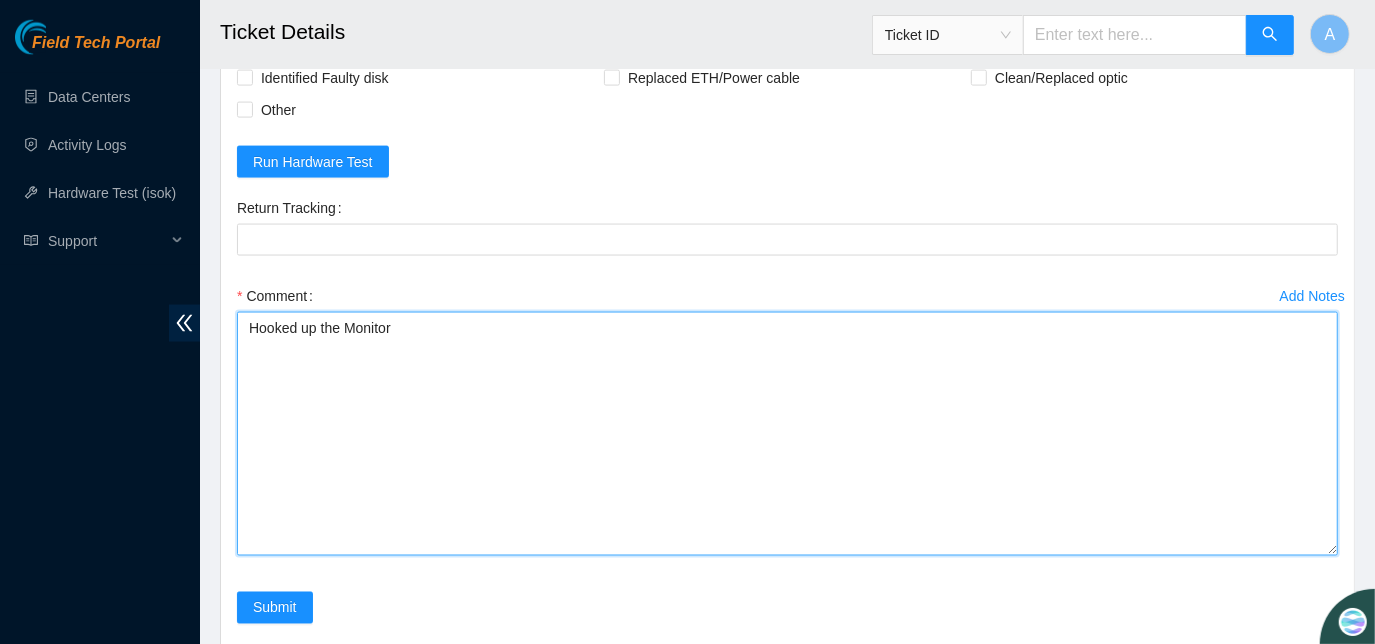 click on "Hooked up the Monitor" at bounding box center [787, 434] 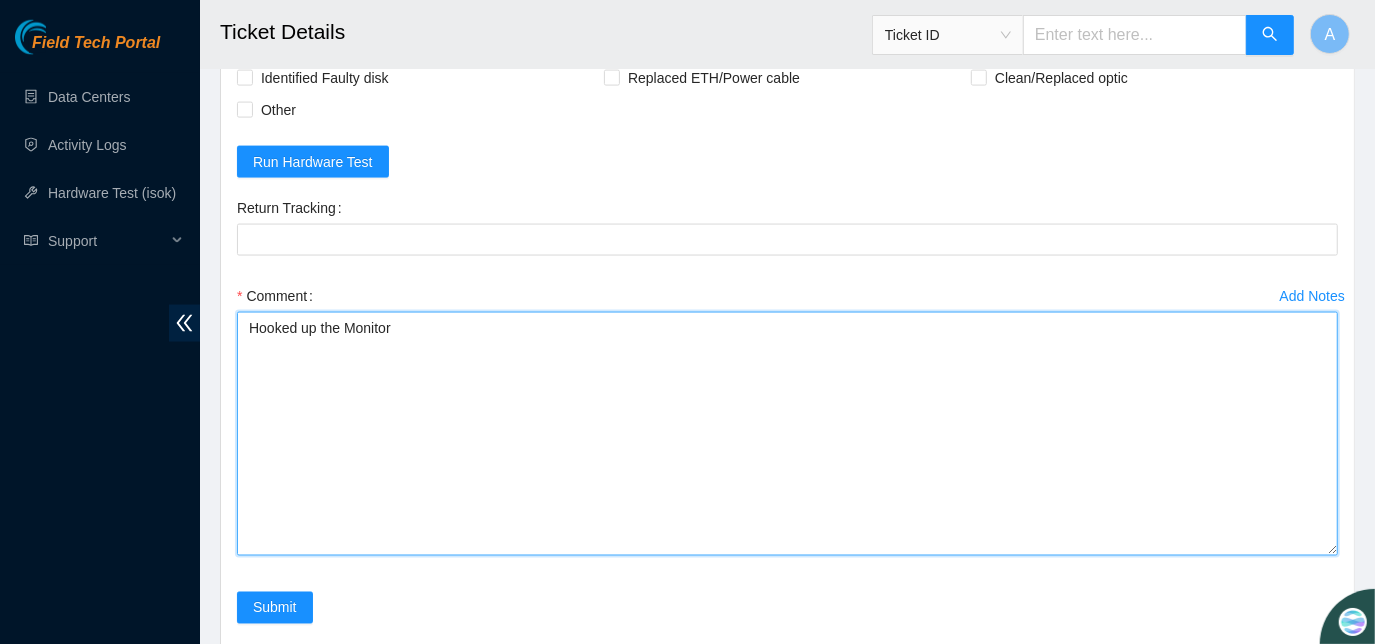 click on "Hooked up the Monitor" at bounding box center (787, 434) 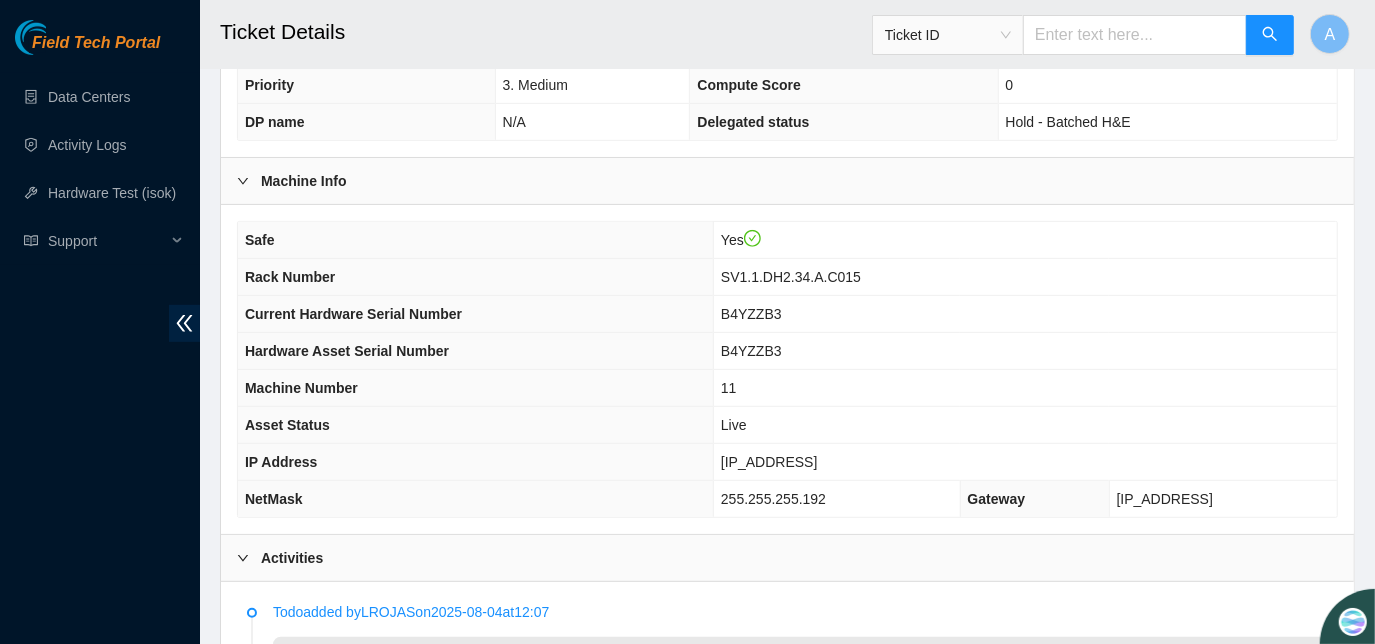 scroll, scrollTop: 712, scrollLeft: 0, axis: vertical 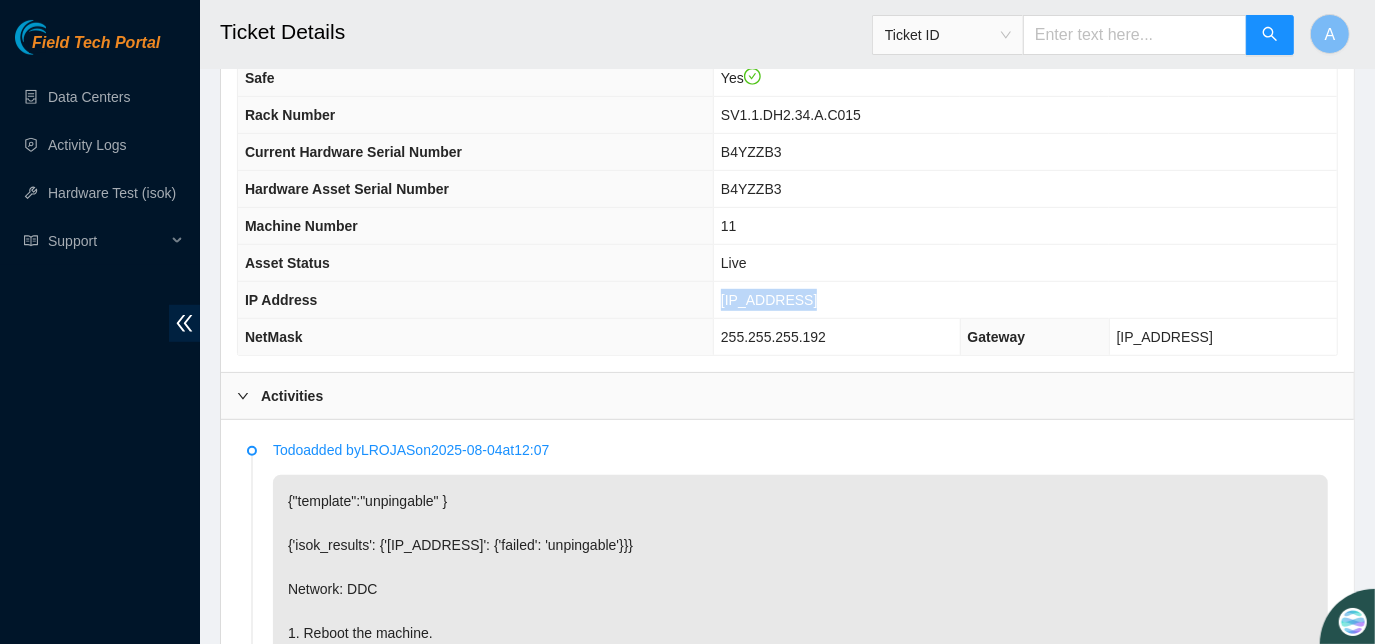 drag, startPoint x: 741, startPoint y: 294, endPoint x: 826, endPoint y: 304, distance: 85.58621 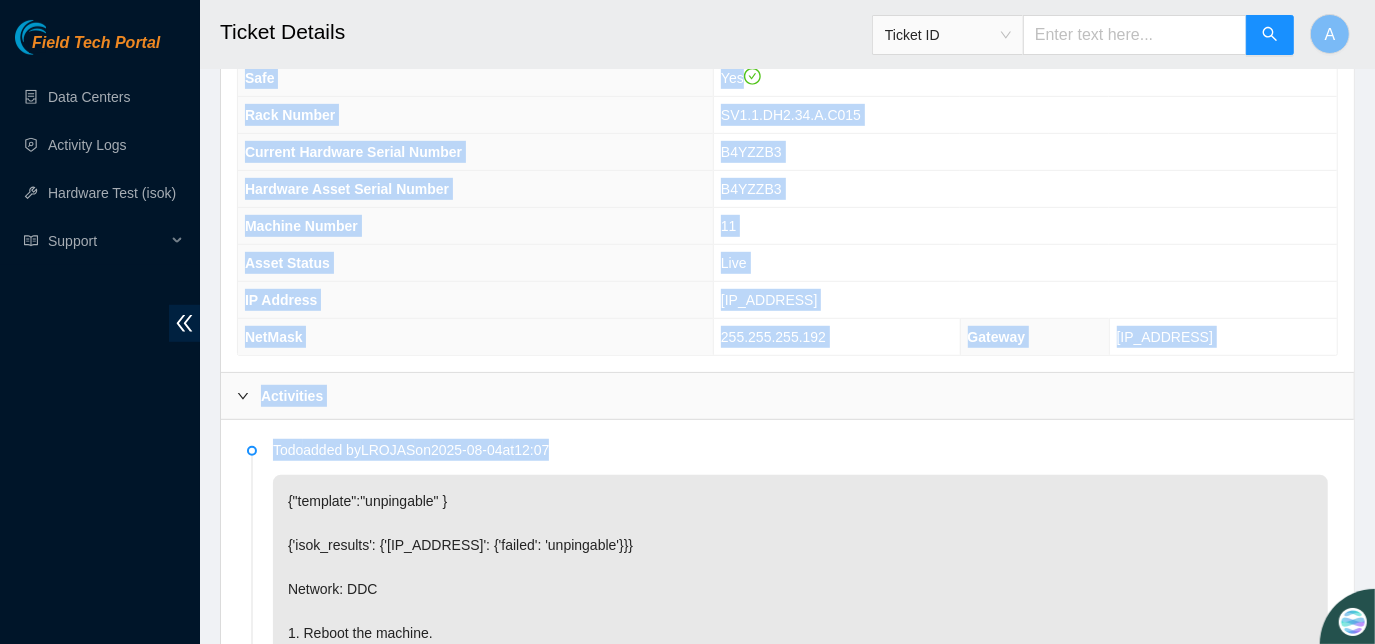 drag, startPoint x: 1320, startPoint y: 421, endPoint x: 1388, endPoint y: 256, distance: 178.46288 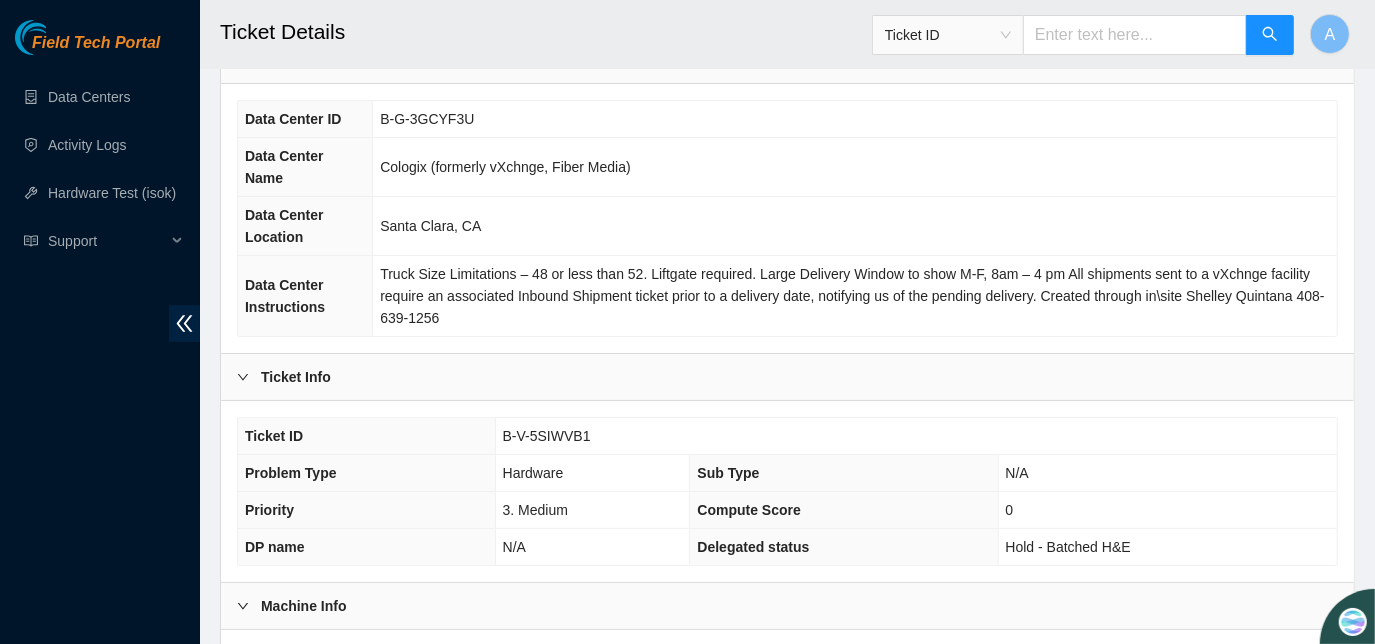 scroll, scrollTop: 321, scrollLeft: 0, axis: vertical 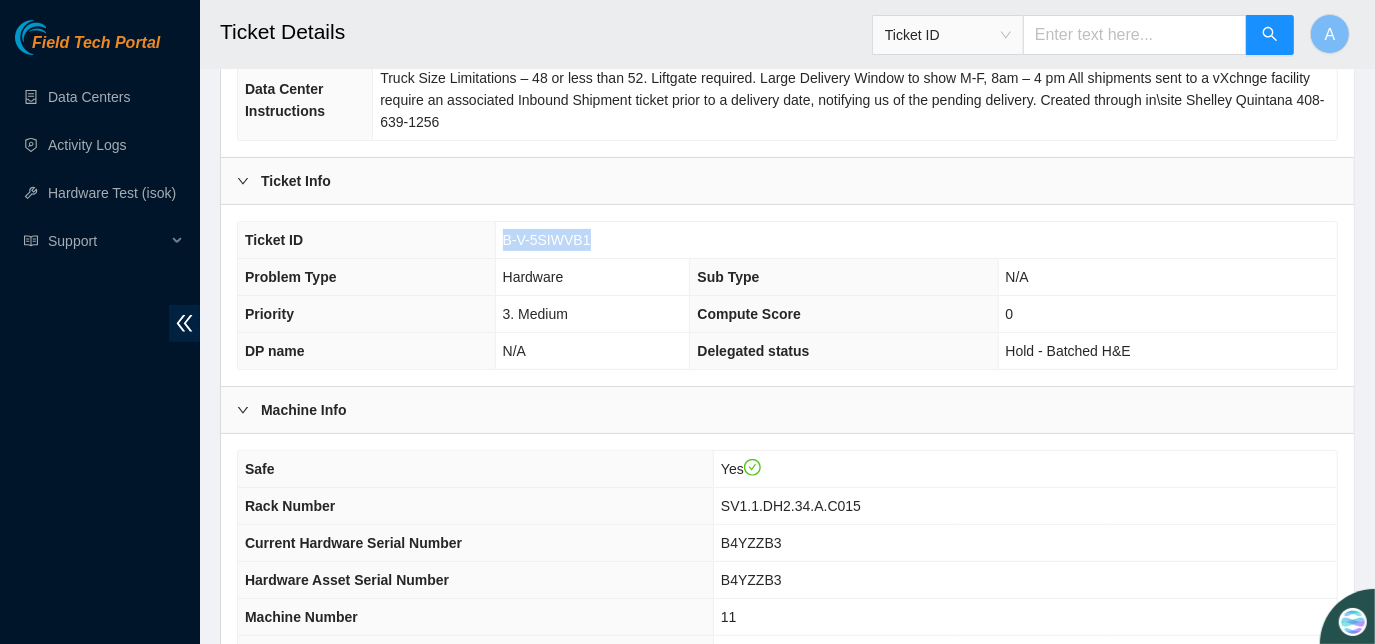 drag, startPoint x: 504, startPoint y: 236, endPoint x: 594, endPoint y: 236, distance: 90 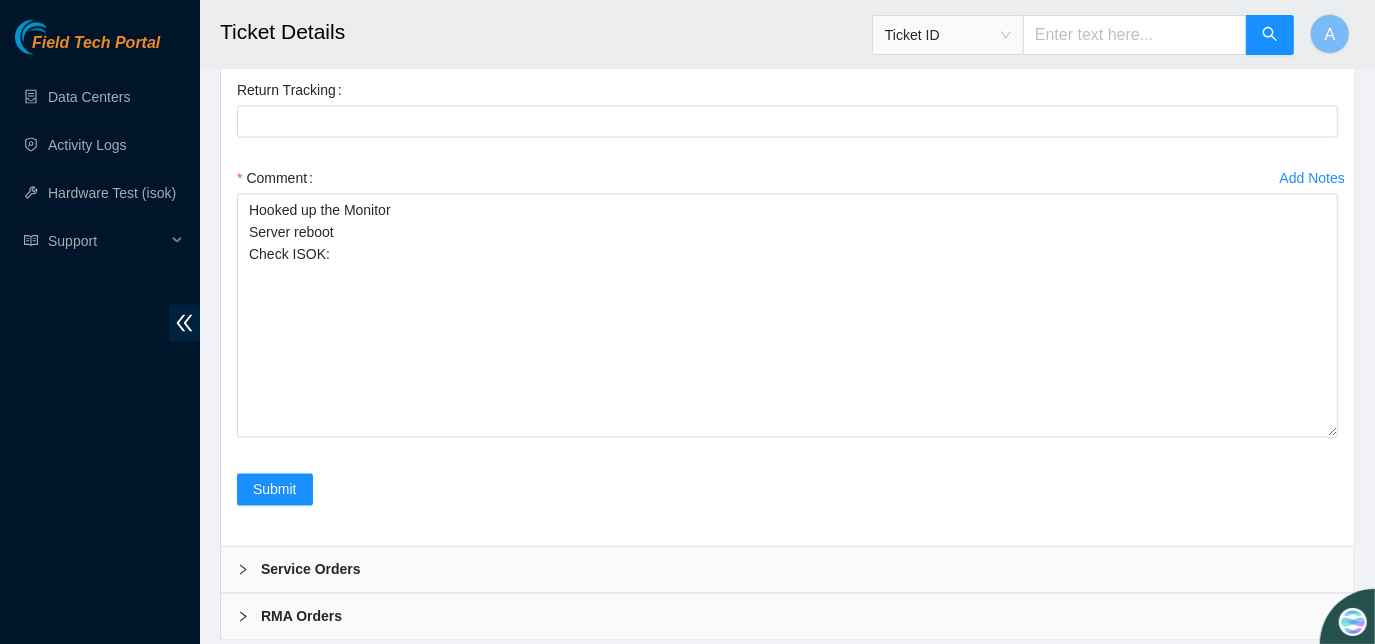 scroll, scrollTop: 2146, scrollLeft: 0, axis: vertical 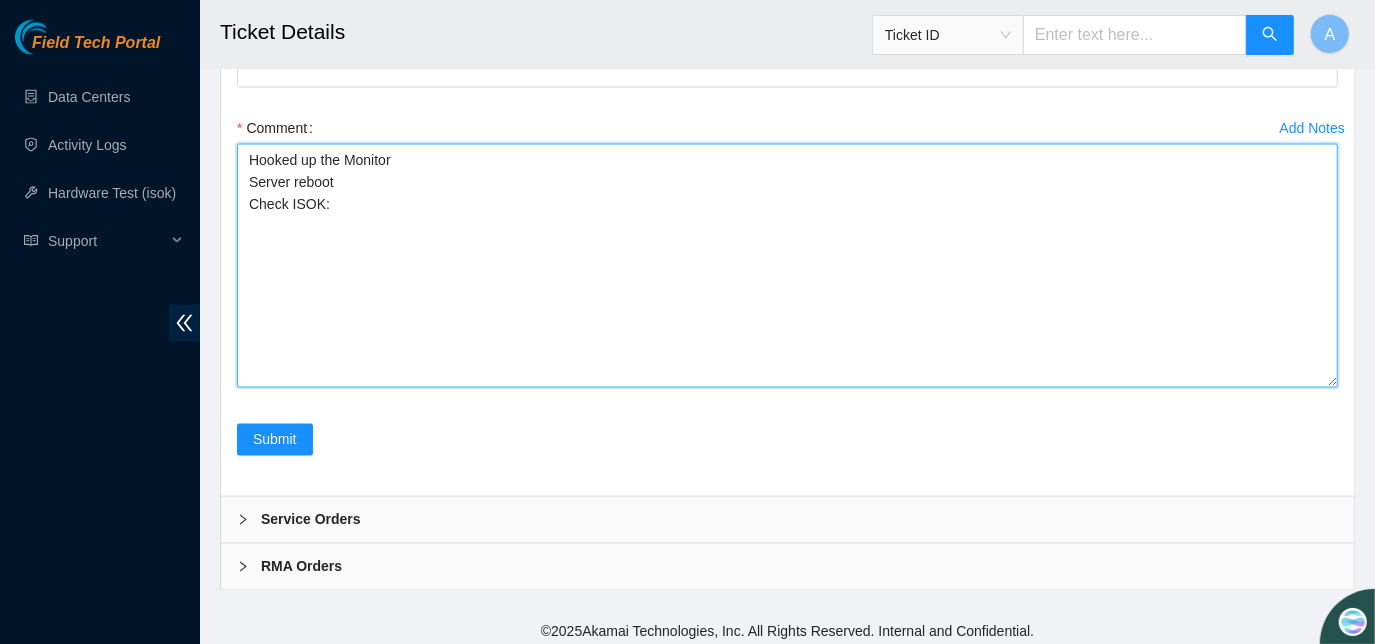 click on "Hooked up the Monitor
Server reboot
Check ISOK:" at bounding box center (787, 266) 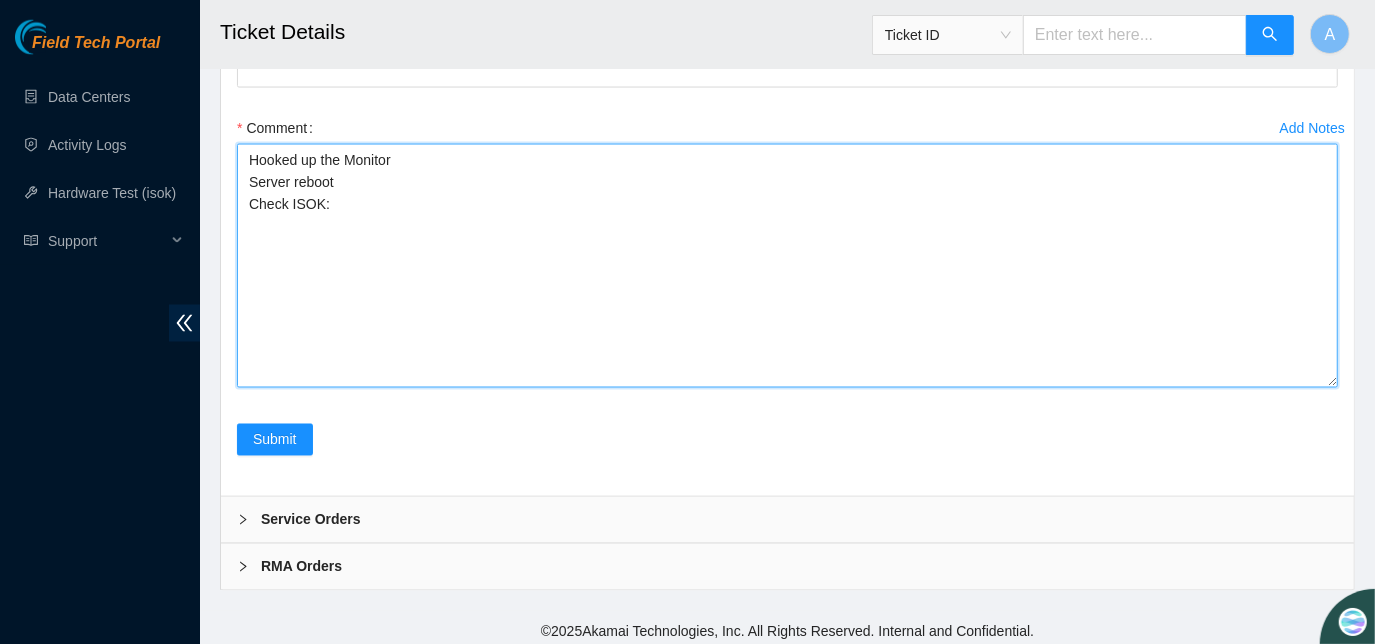 paste on "Hardware Tested
23.62.44.161
Result
FAILED" 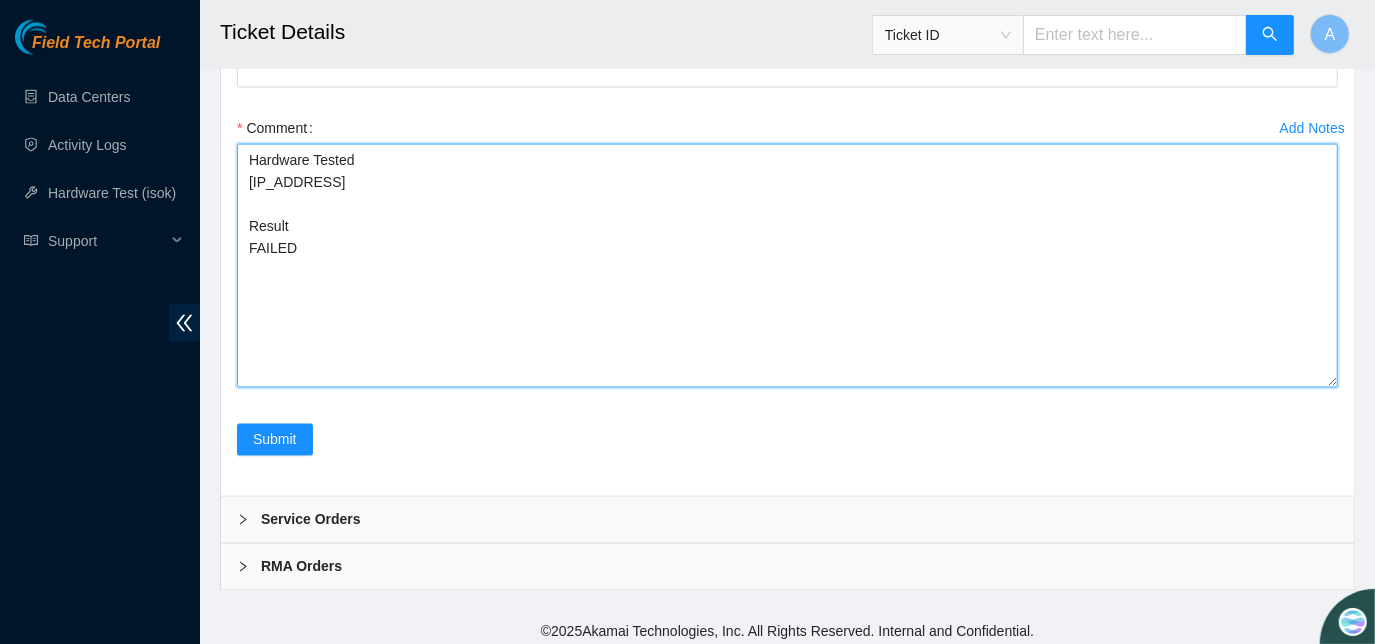 type on "Hooked up the Monitor
Server reboot
Check ISOK:
Hardware Tested
23.62.44.161
Result
FAILED" 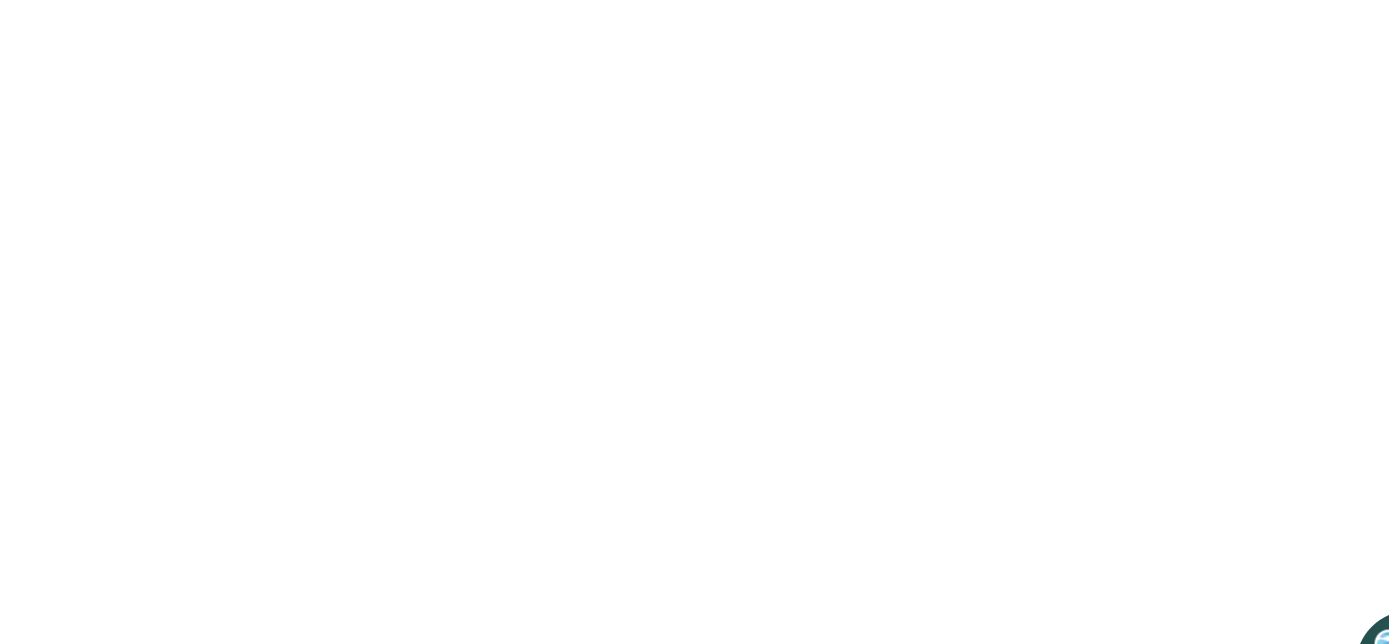 scroll, scrollTop: 0, scrollLeft: 0, axis: both 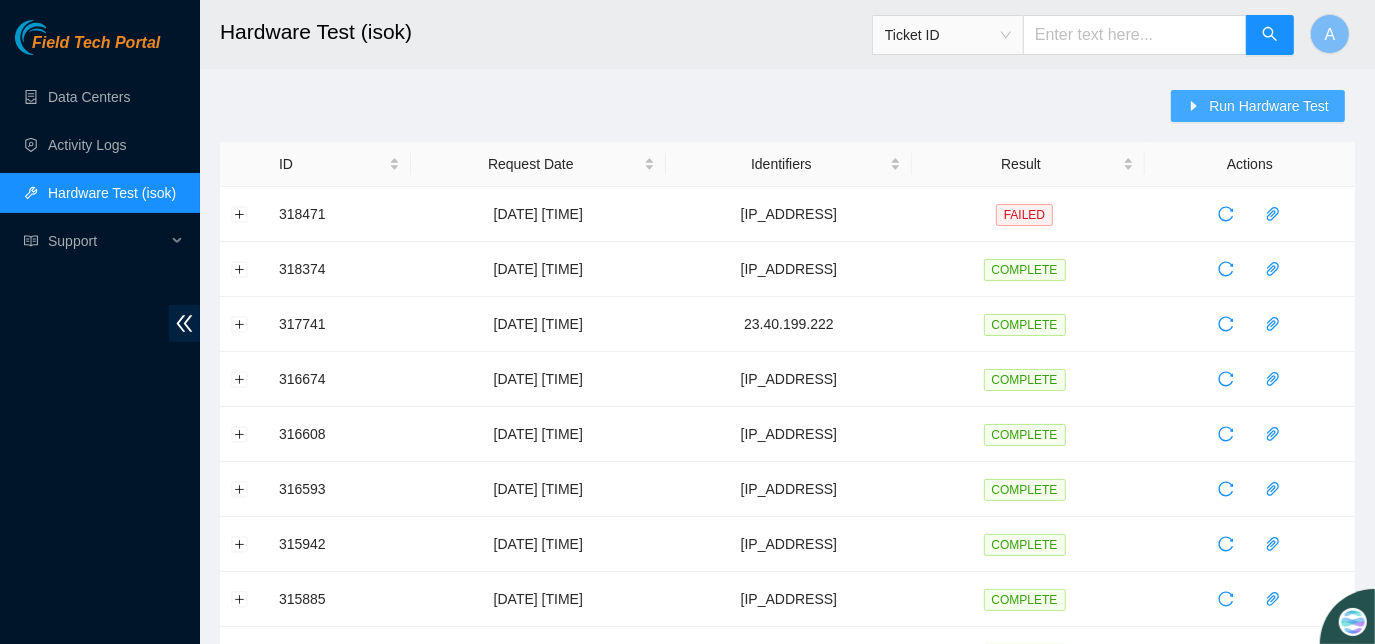 click on "Run Hardware Test" at bounding box center (1269, 106) 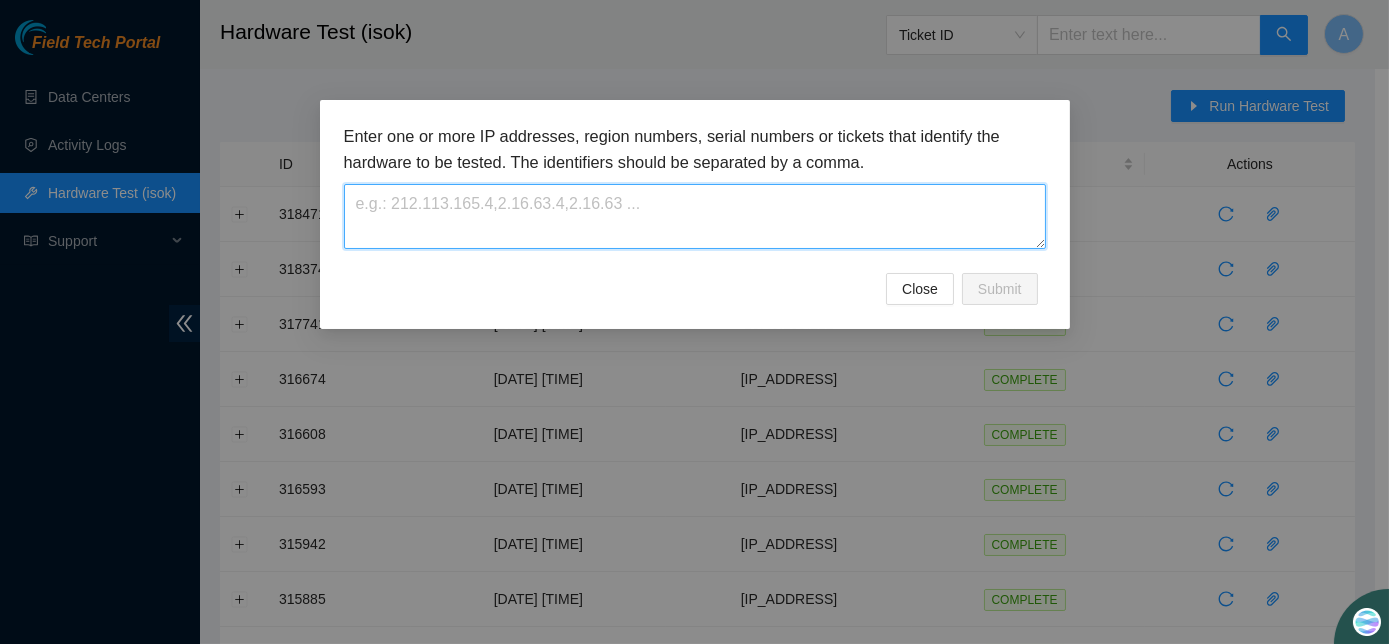 click at bounding box center [695, 216] 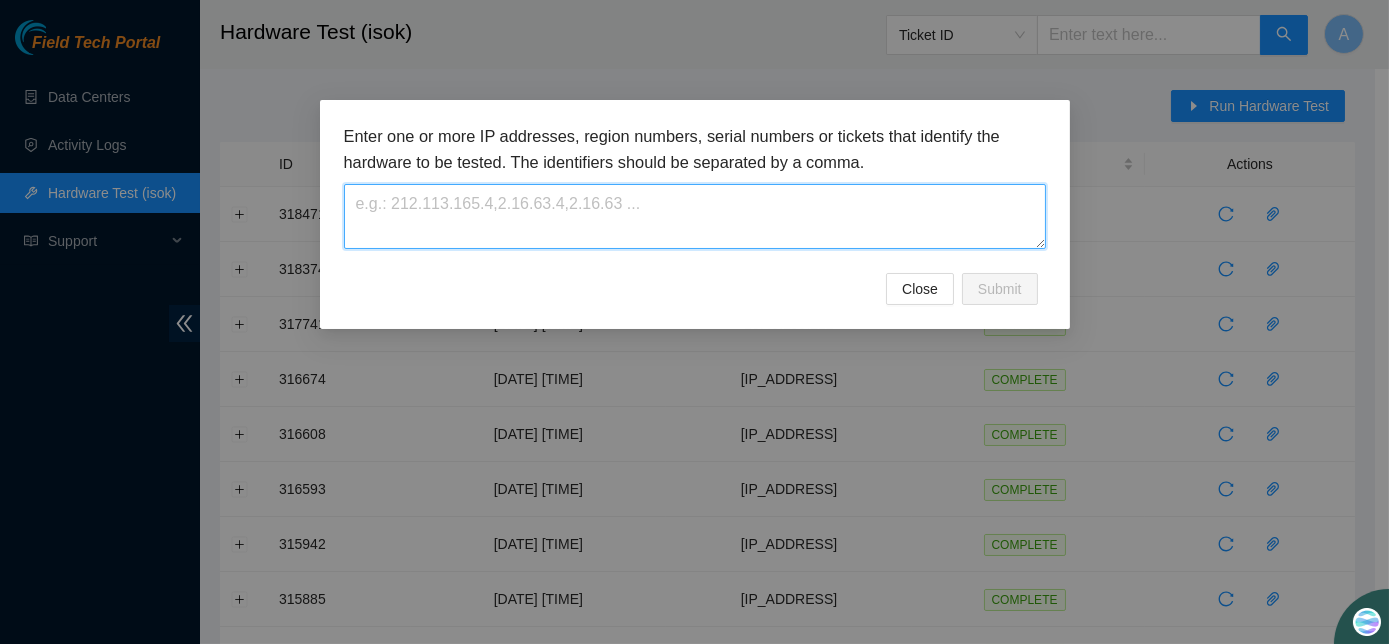 paste on "[IP_ADDRESS]" 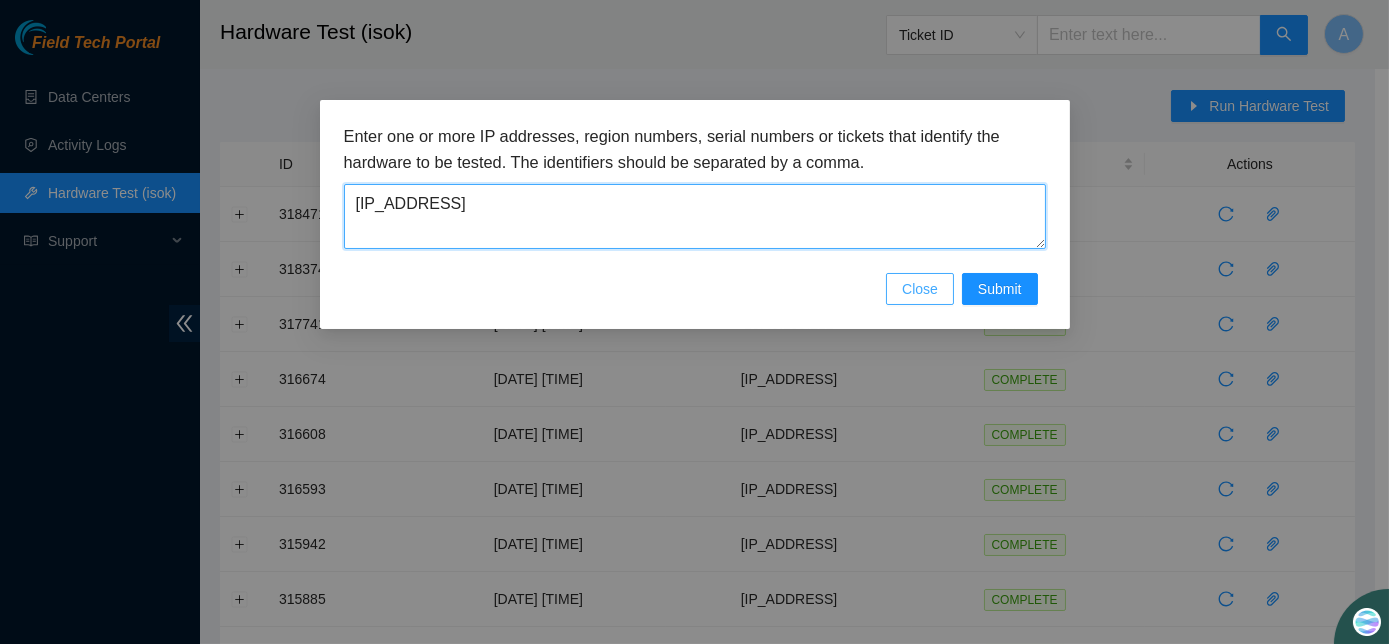 type on "[IP_ADDRESS]" 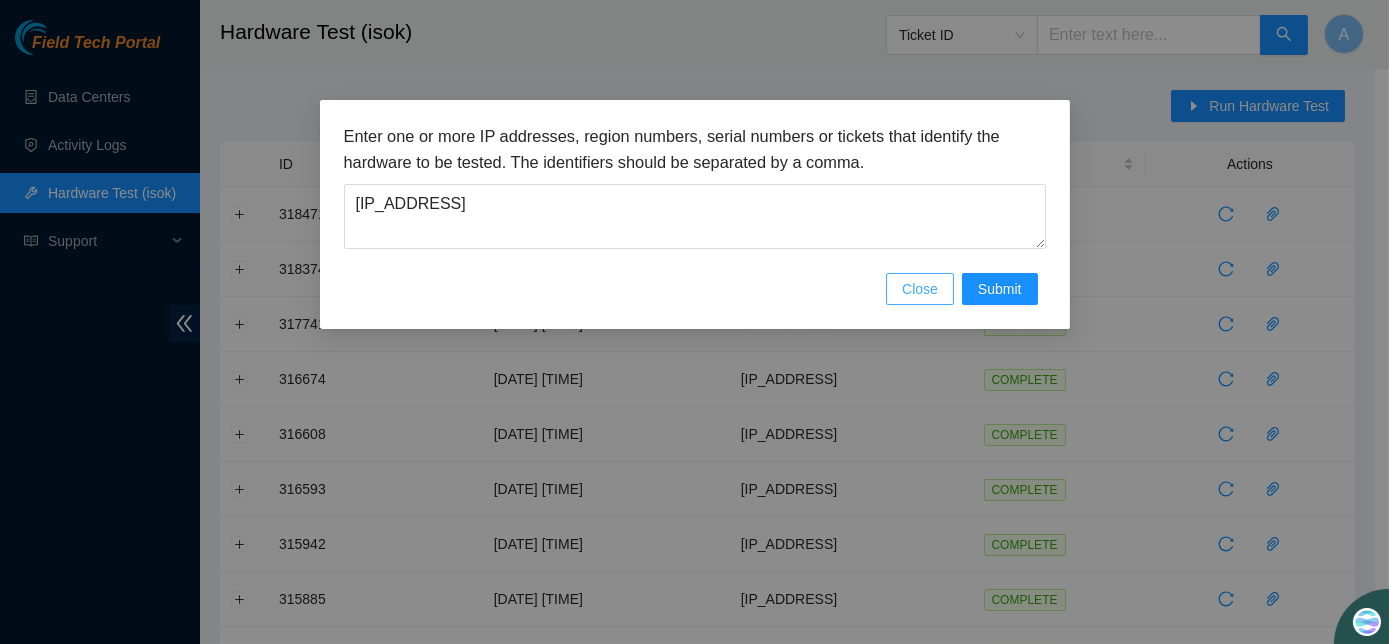 click on "Close" at bounding box center (920, 289) 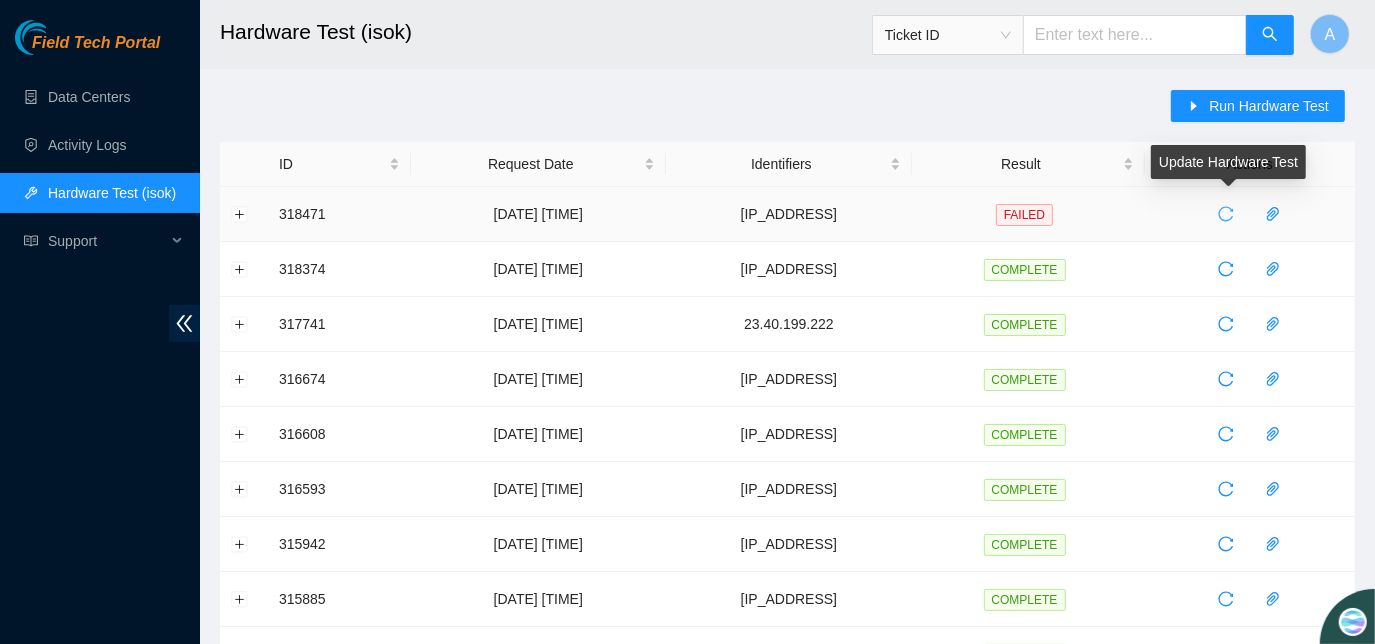 click 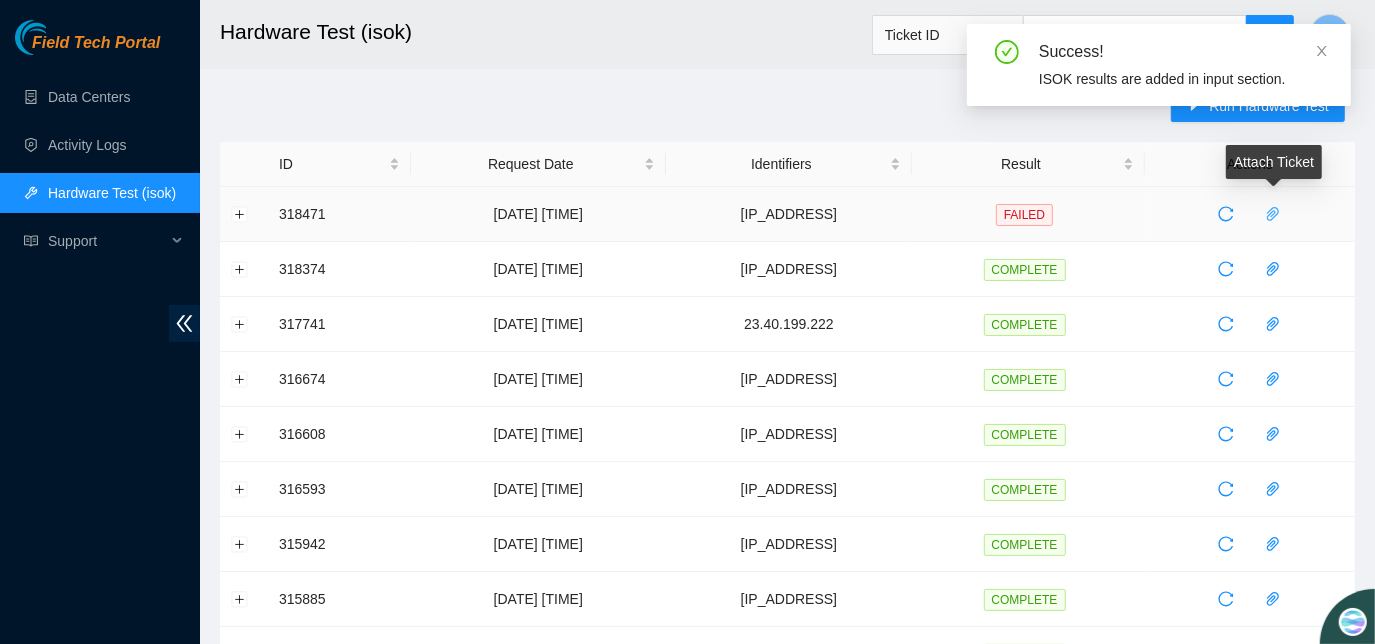 click 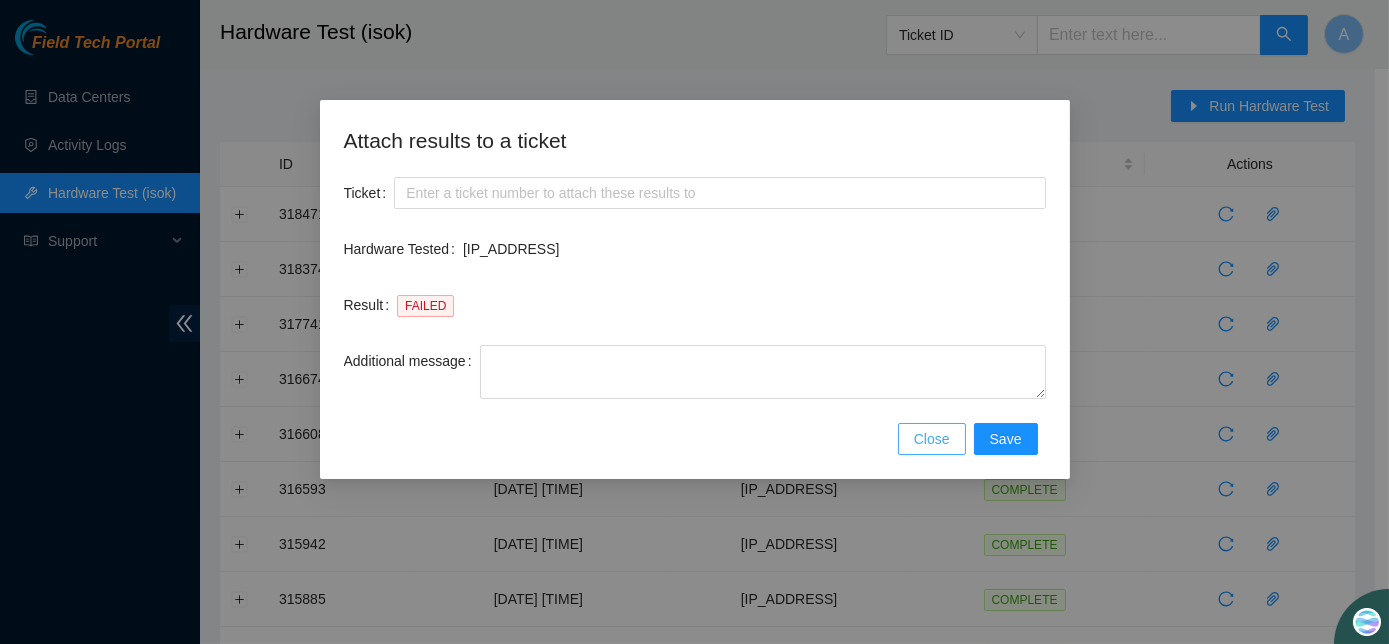 click on "Close" at bounding box center (932, 439) 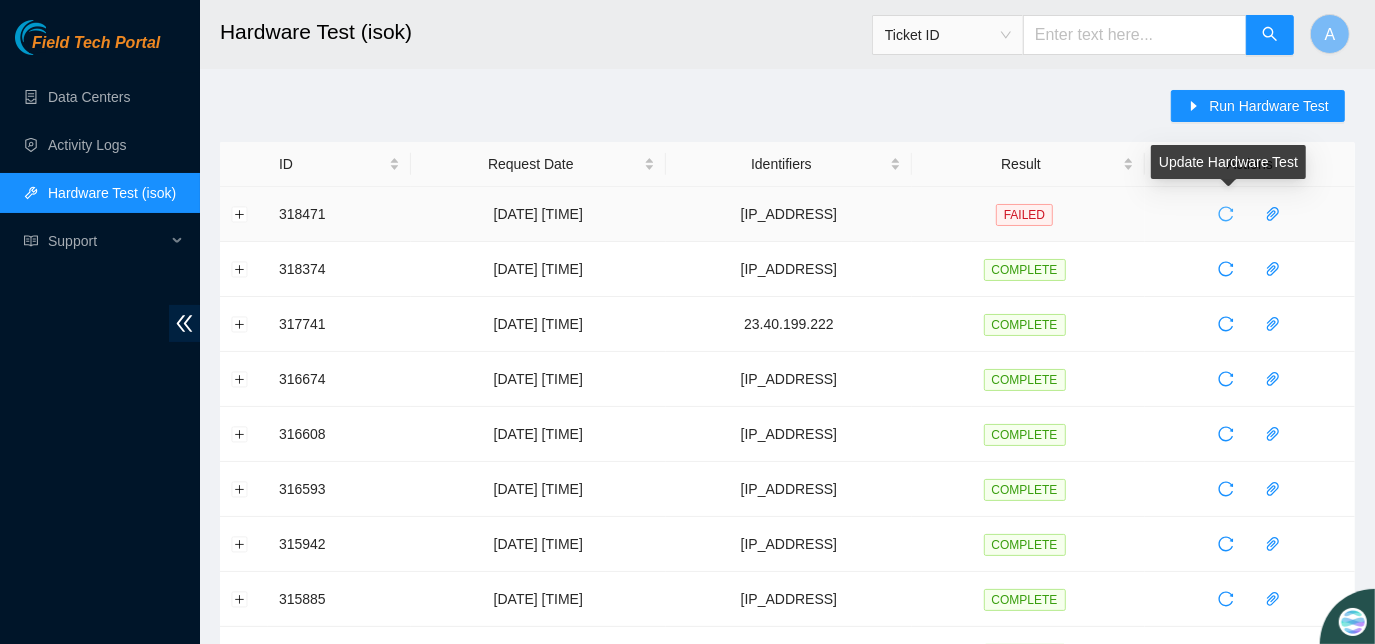 click 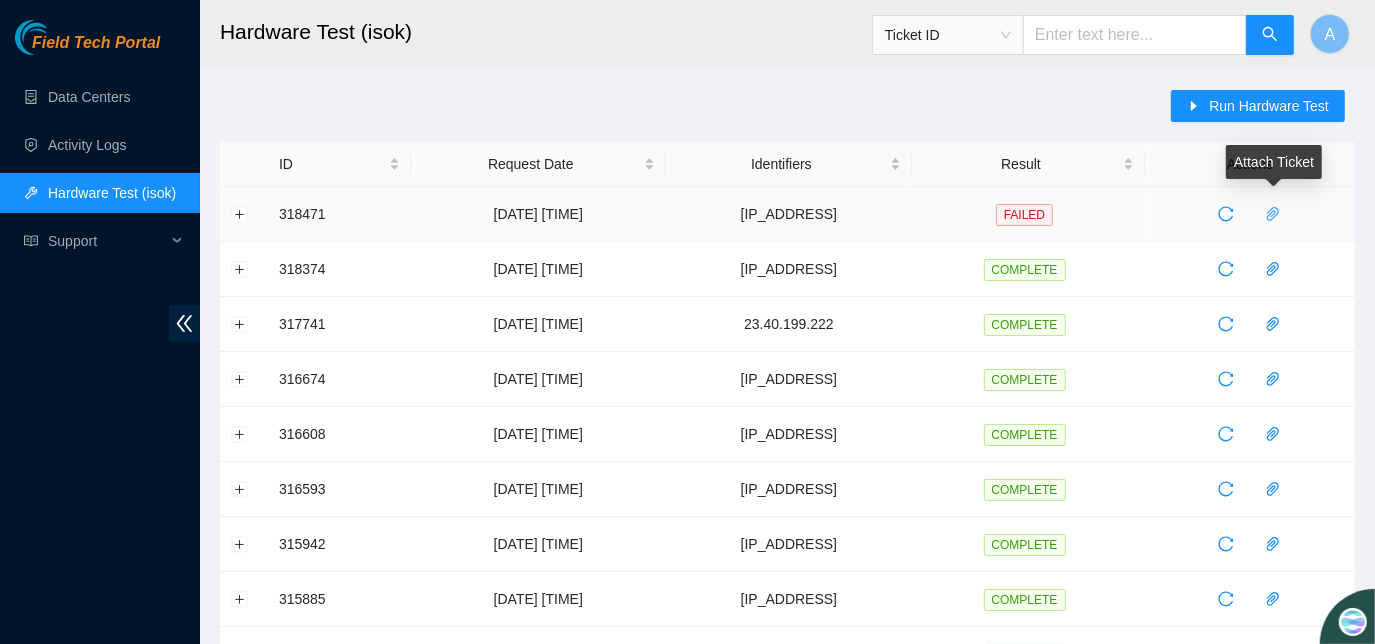 click 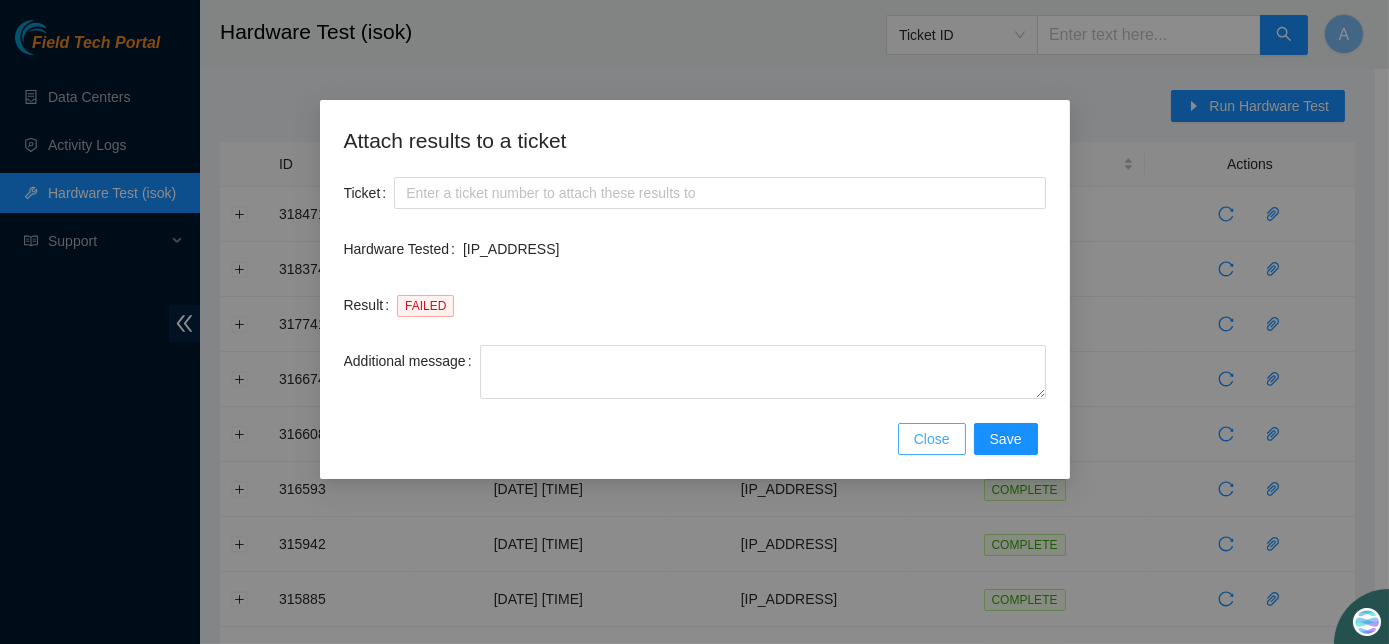 click on "Close" at bounding box center [932, 439] 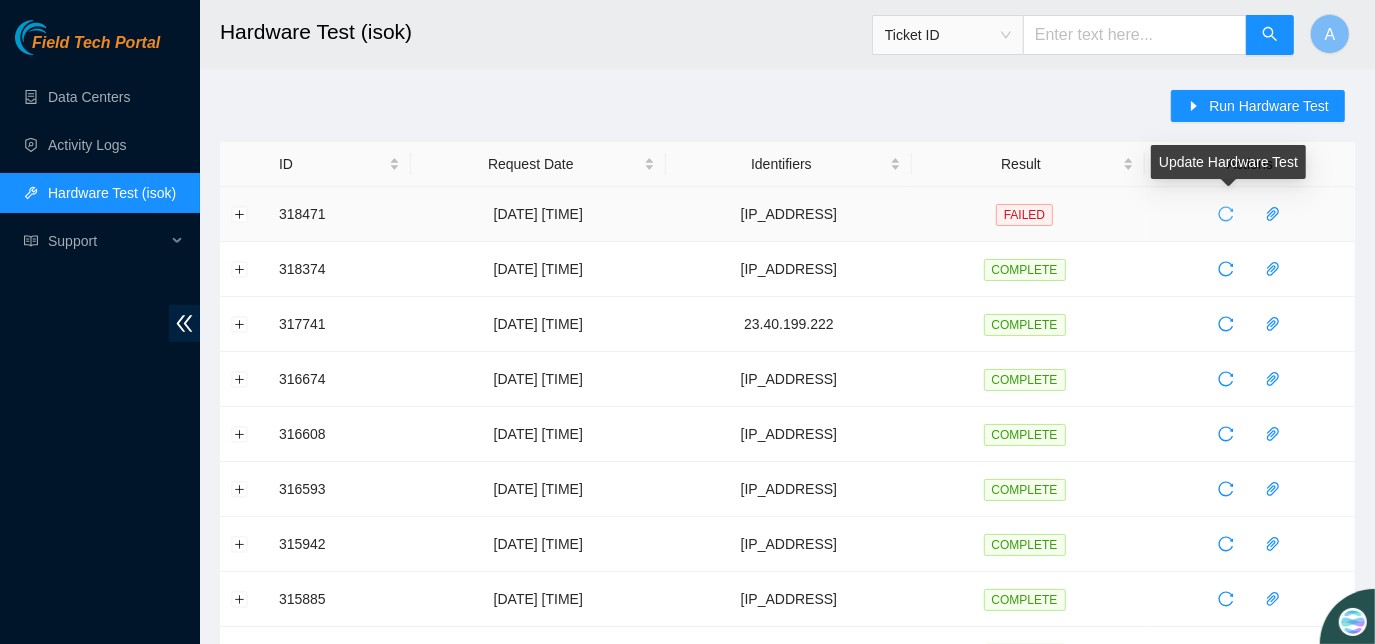 click 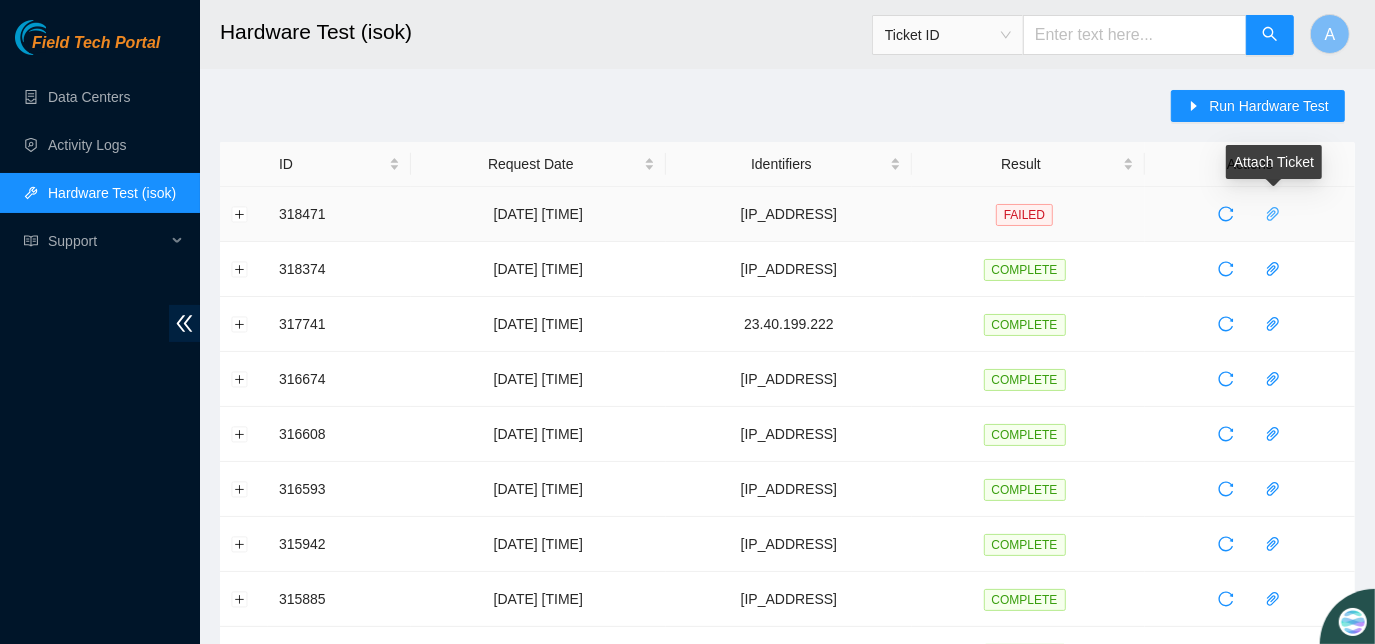 click 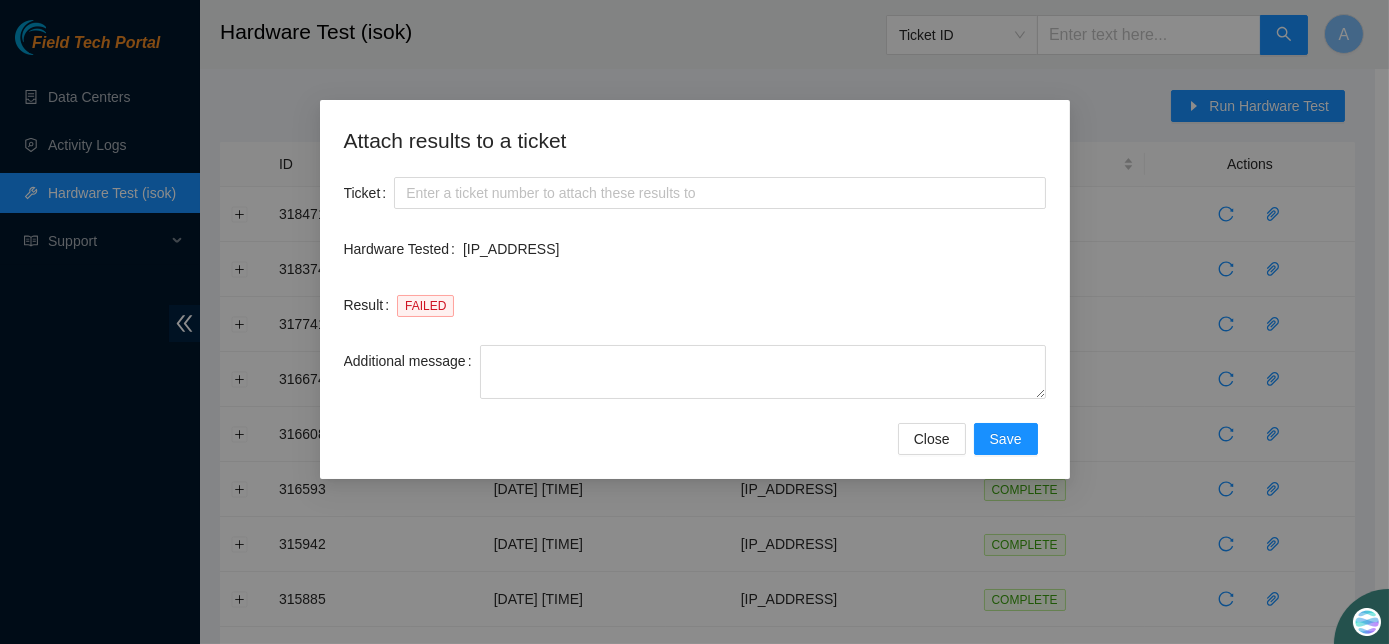 click on "FAILED" at bounding box center [721, 305] 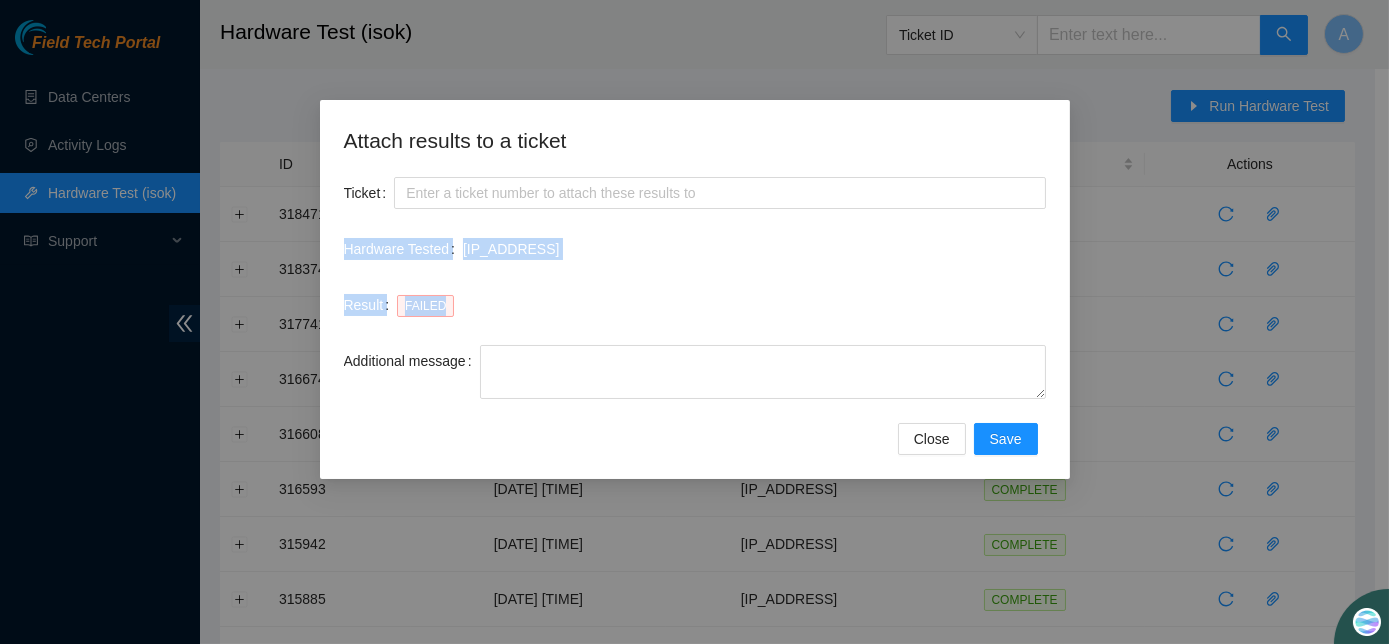 drag, startPoint x: 333, startPoint y: 247, endPoint x: 538, endPoint y: 315, distance: 215.9838 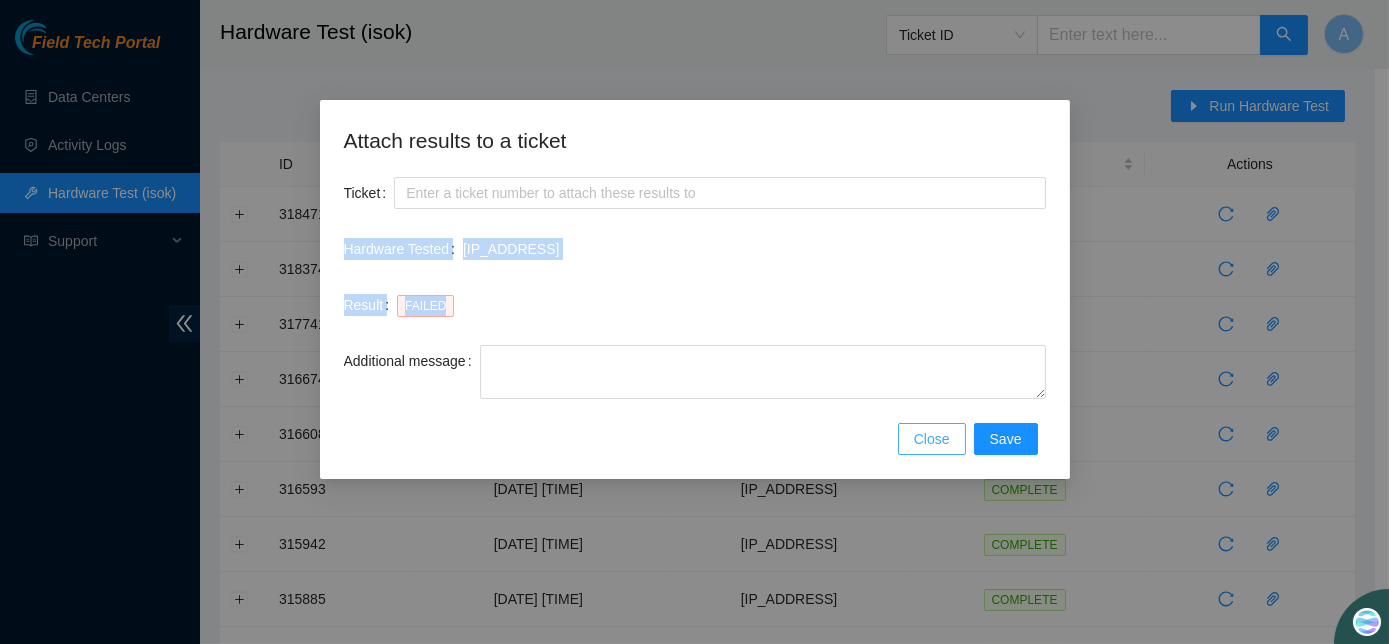 click on "Close" at bounding box center (932, 439) 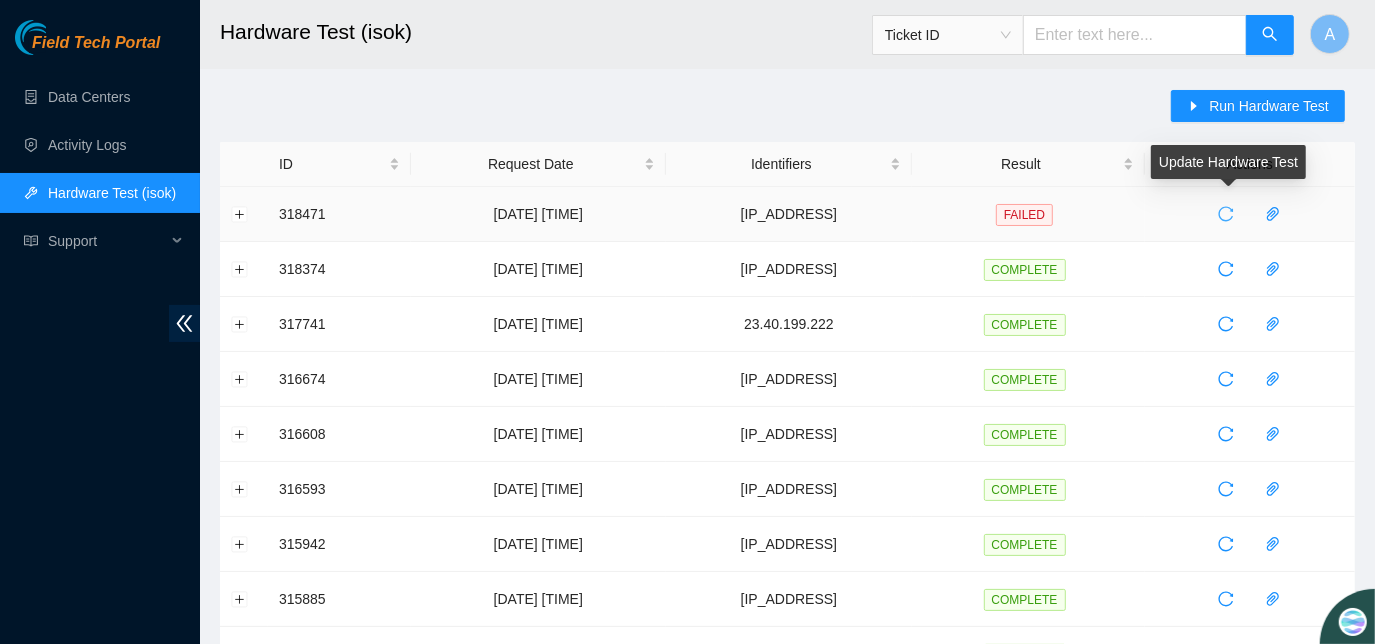 click 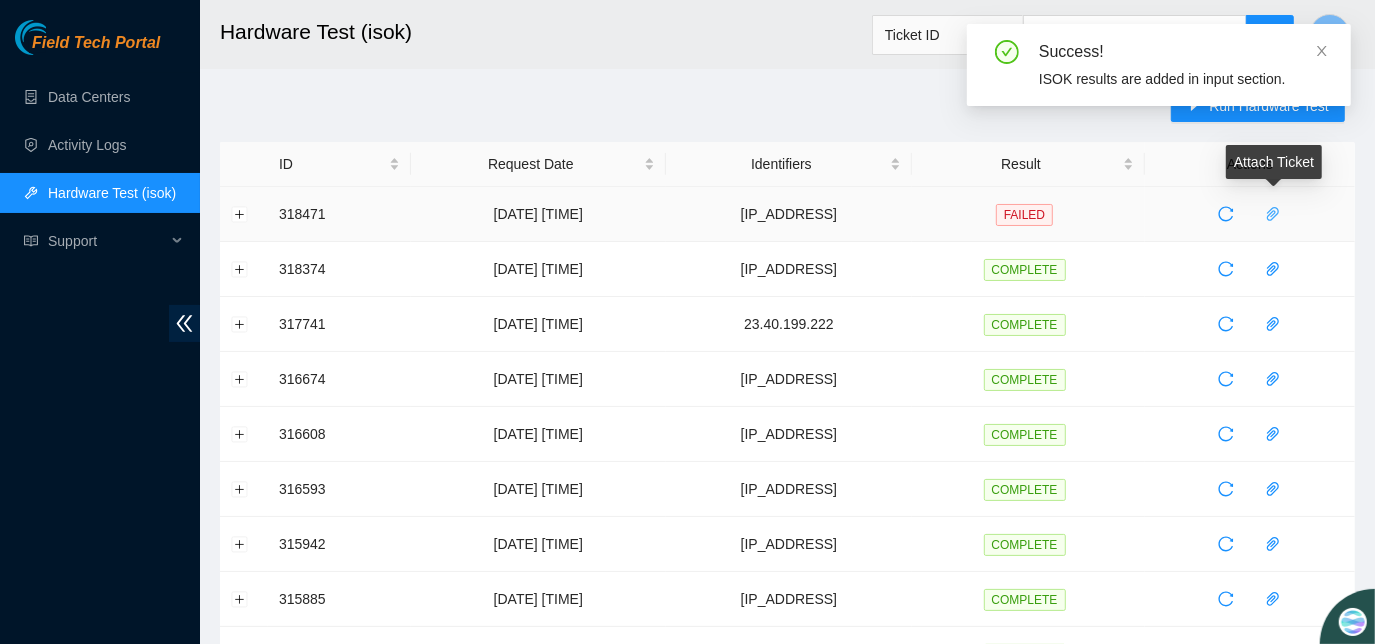 click 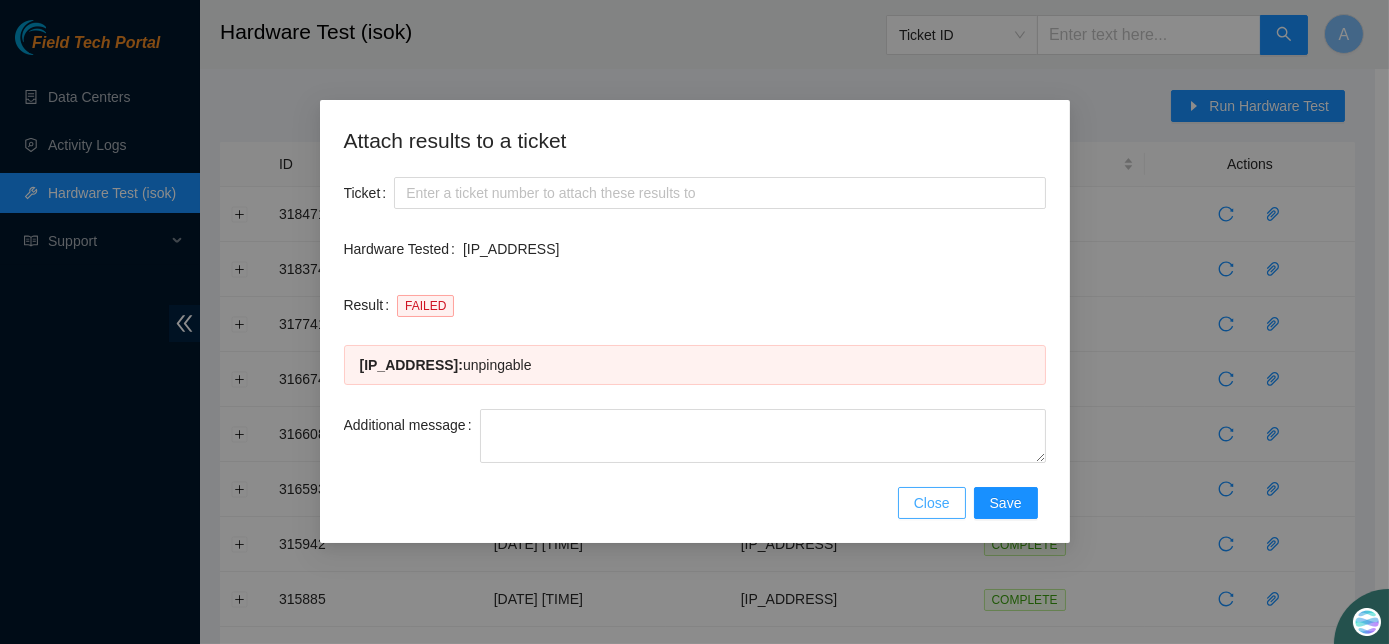 click on "Close" at bounding box center [932, 503] 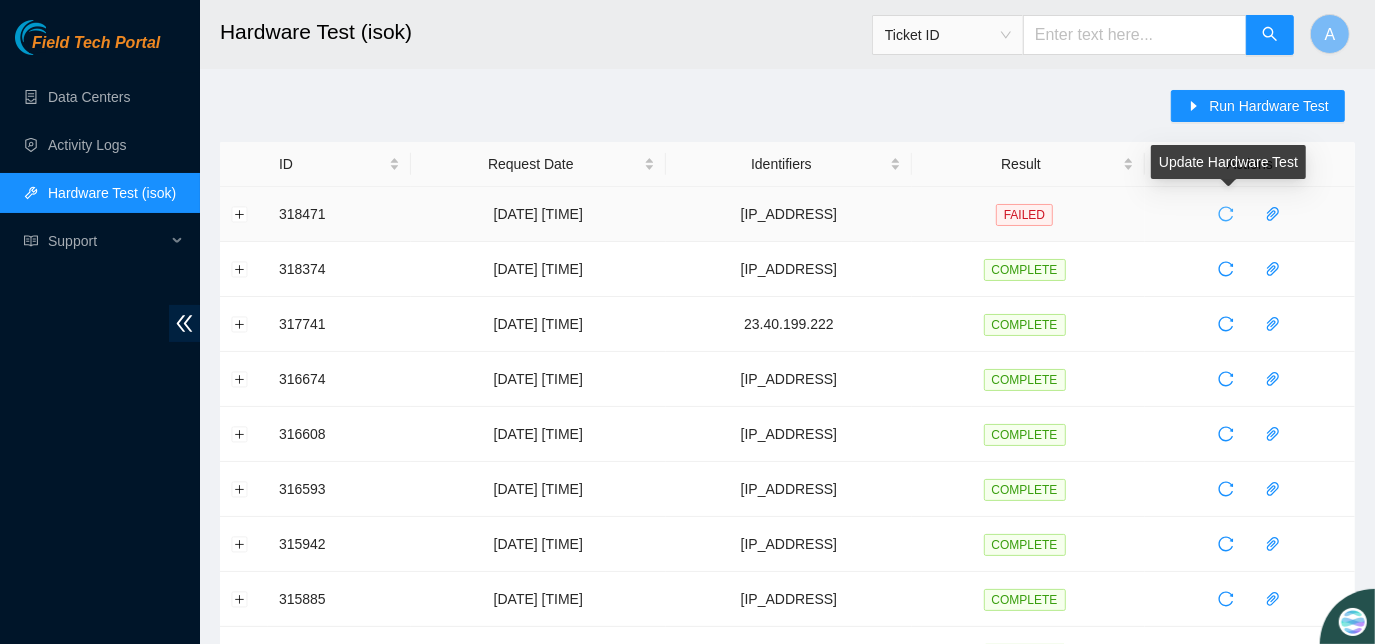click 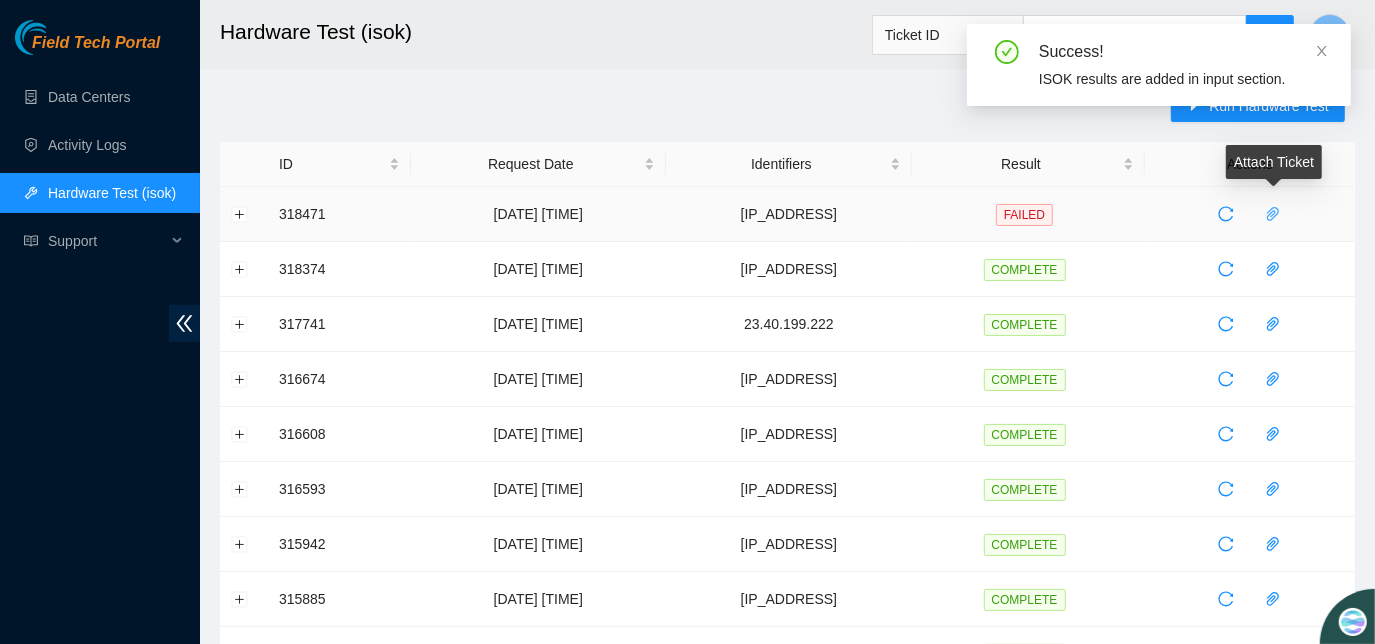 click 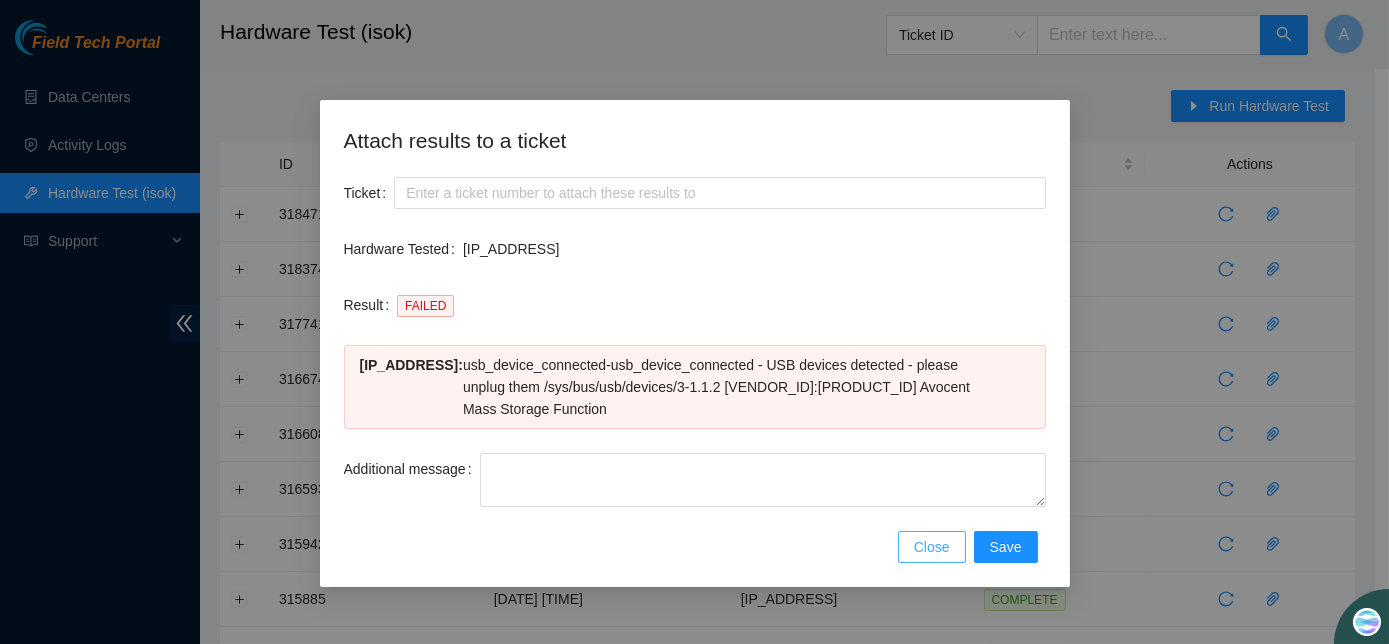 click on "Close" at bounding box center [932, 547] 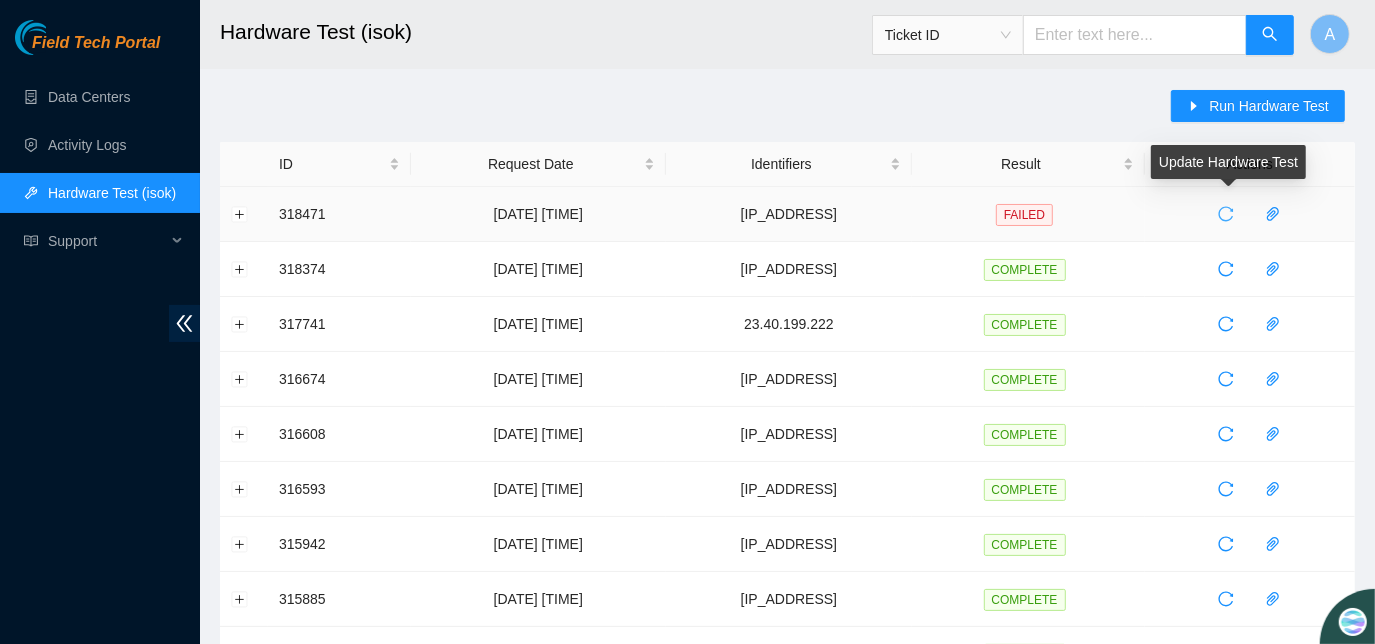 click 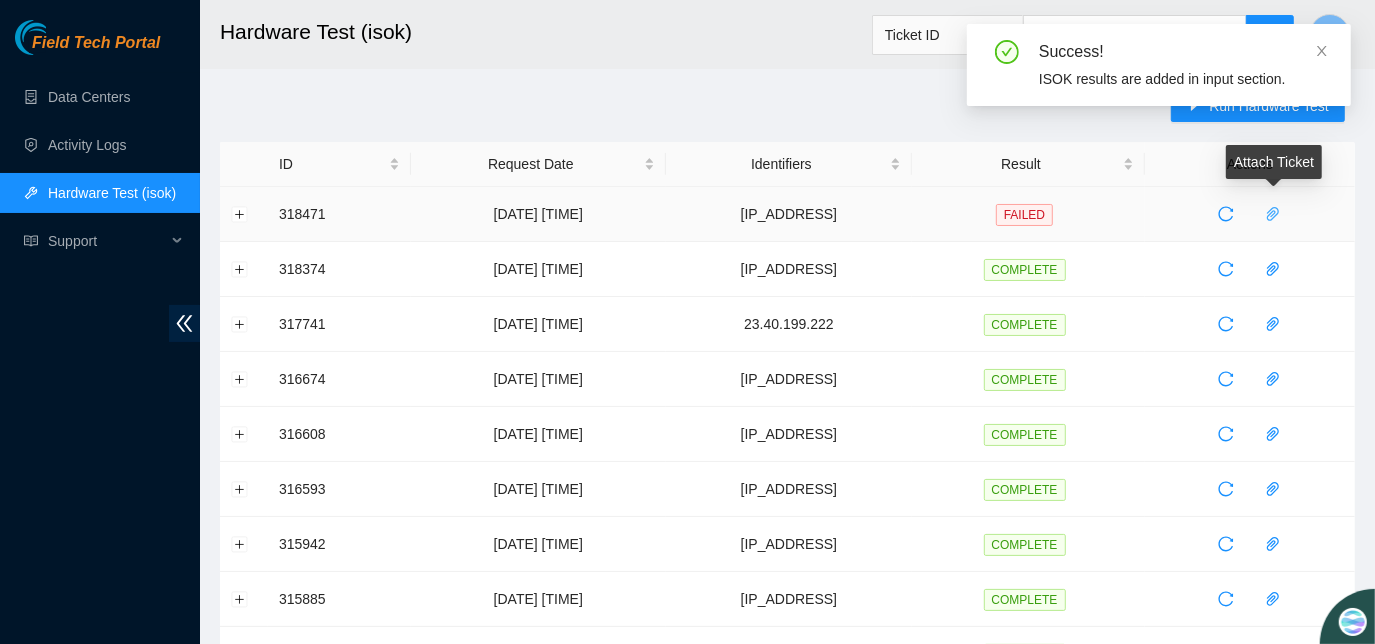 click at bounding box center (1273, 214) 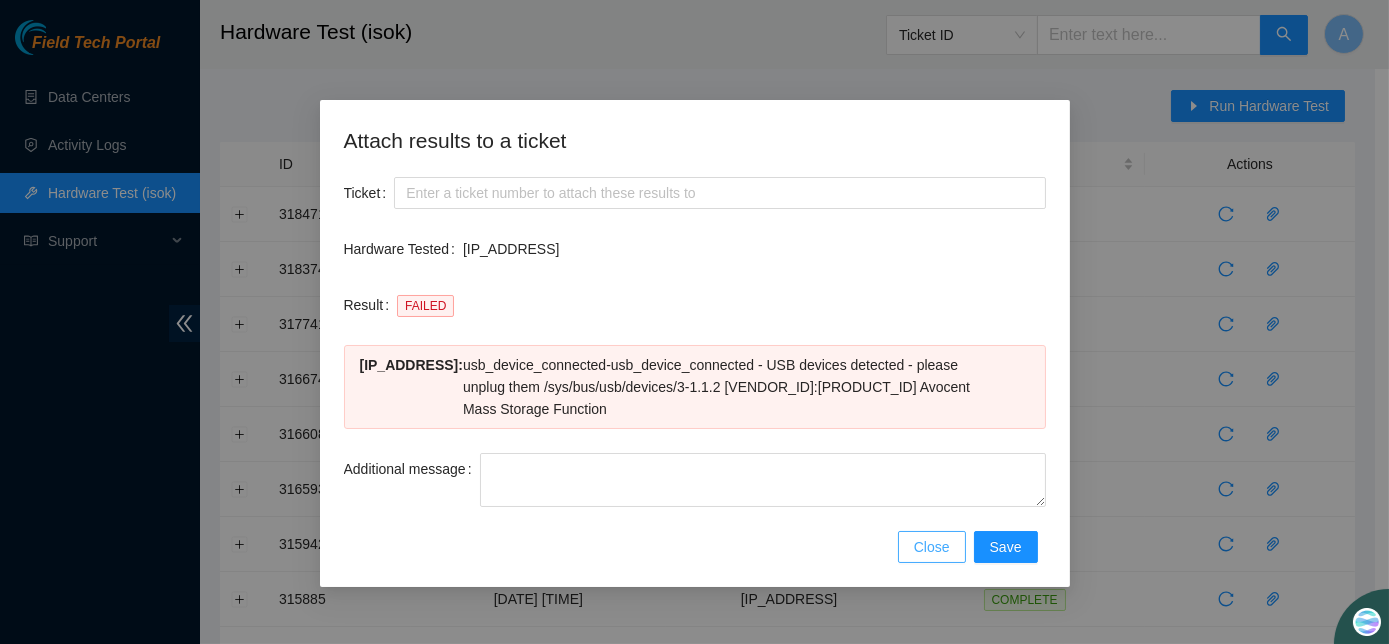 click on "Close" at bounding box center [932, 547] 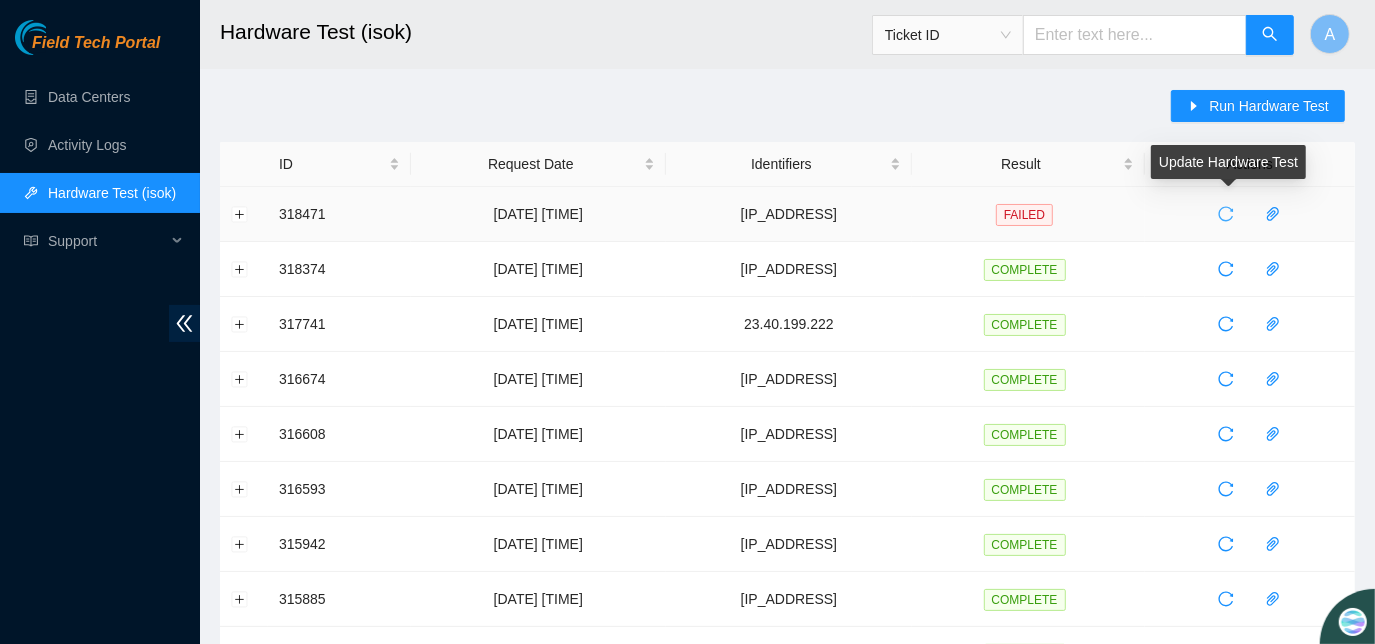 click at bounding box center (1226, 214) 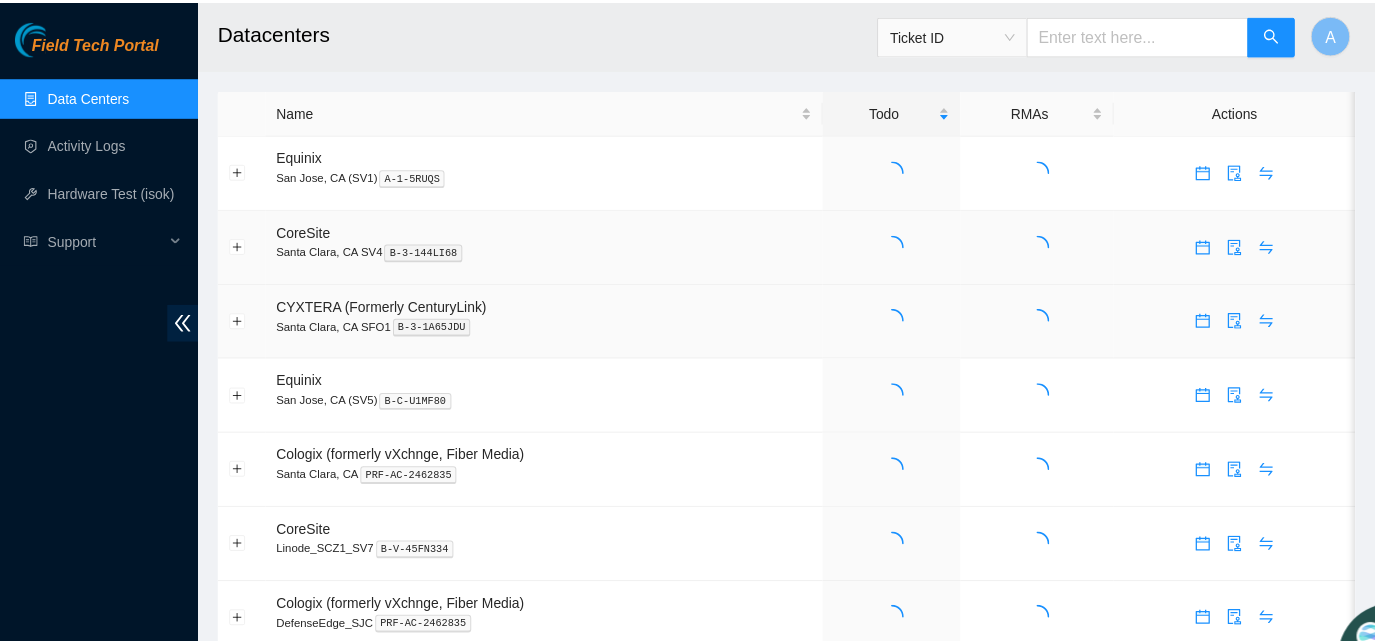 scroll, scrollTop: 0, scrollLeft: 0, axis: both 